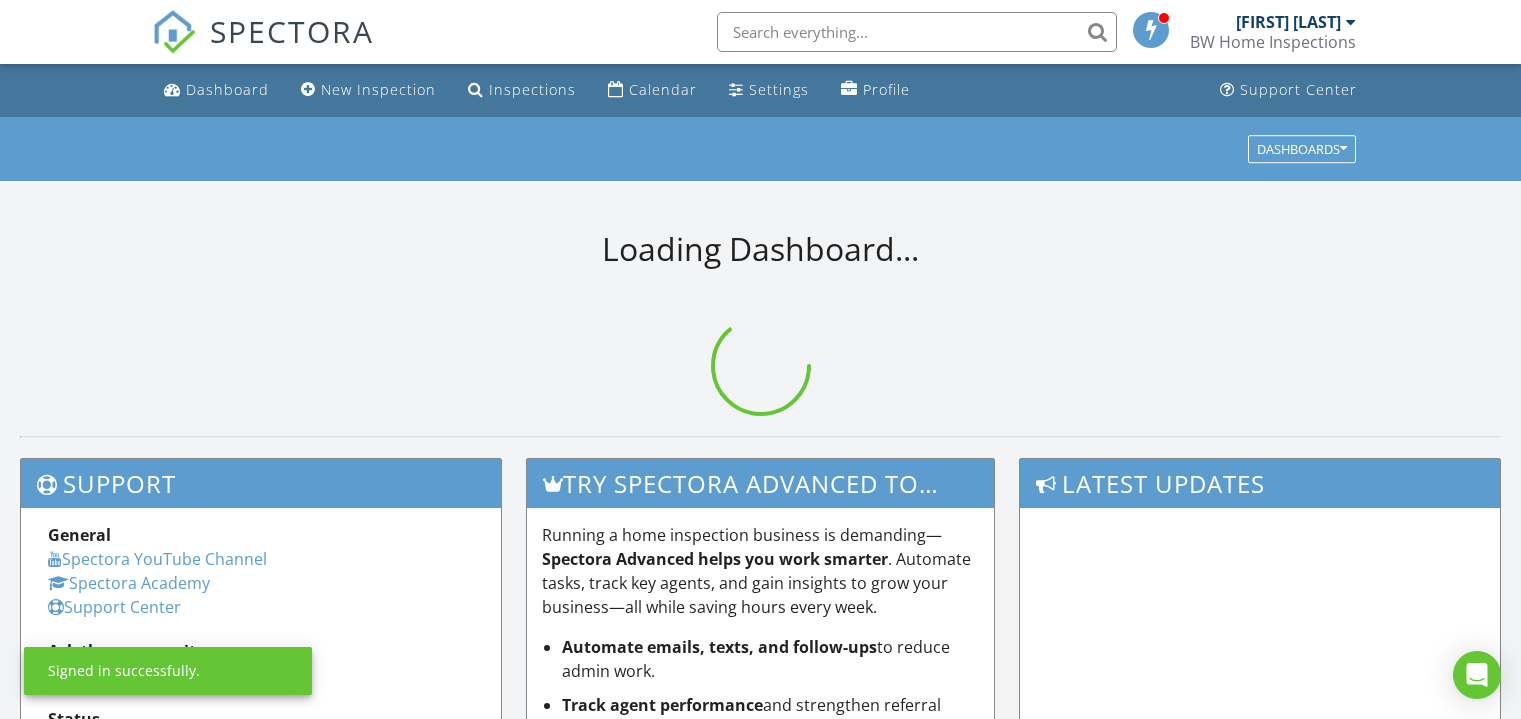 scroll, scrollTop: 0, scrollLeft: 0, axis: both 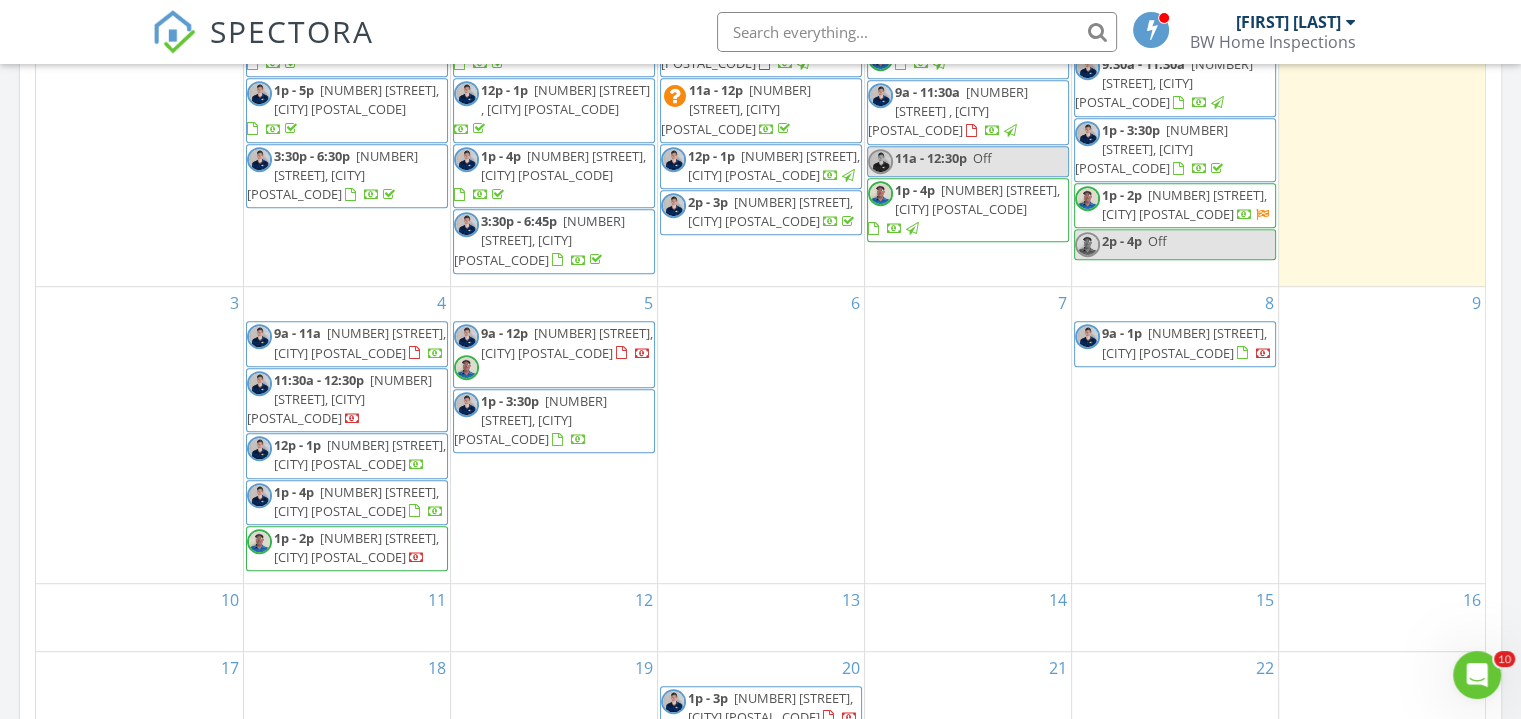 click on "5
9a - 12p
[NUMBER] [STREET], [CITY] [POSTAL_CODE]
1p - 3:30p
[NUMBER] [STREET], [CITY] [POSTAL_CODE]" at bounding box center (554, 434) 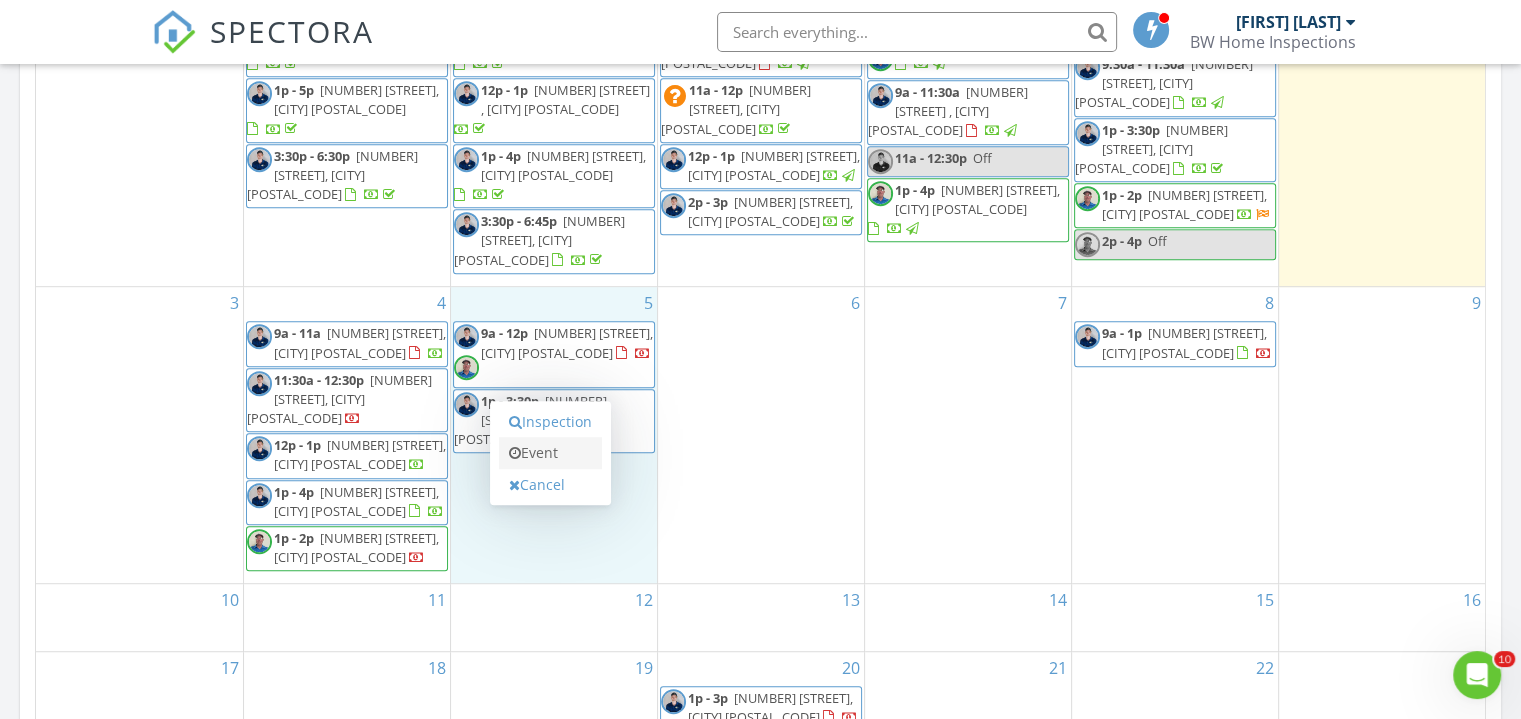 click on "Event" at bounding box center [550, 453] 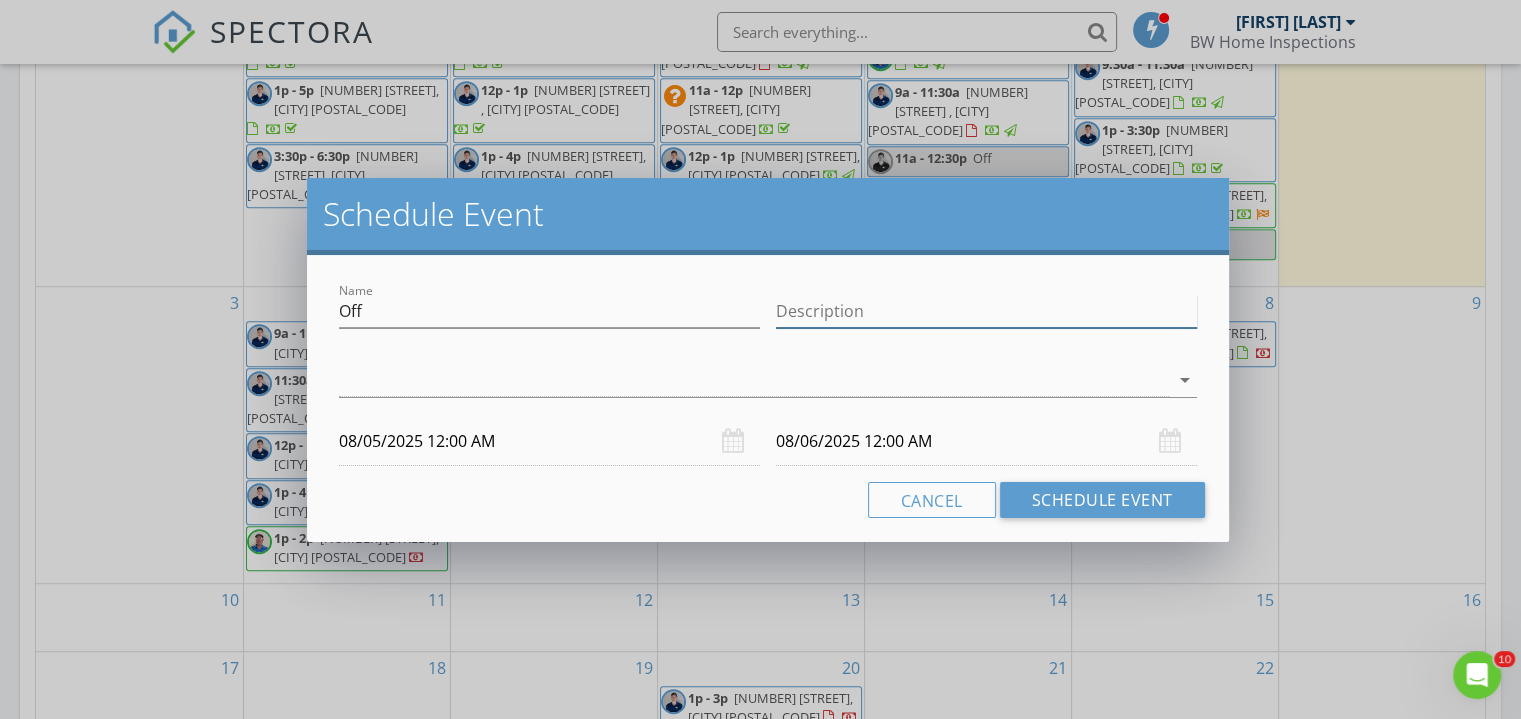 click on "Description" at bounding box center [986, 311] 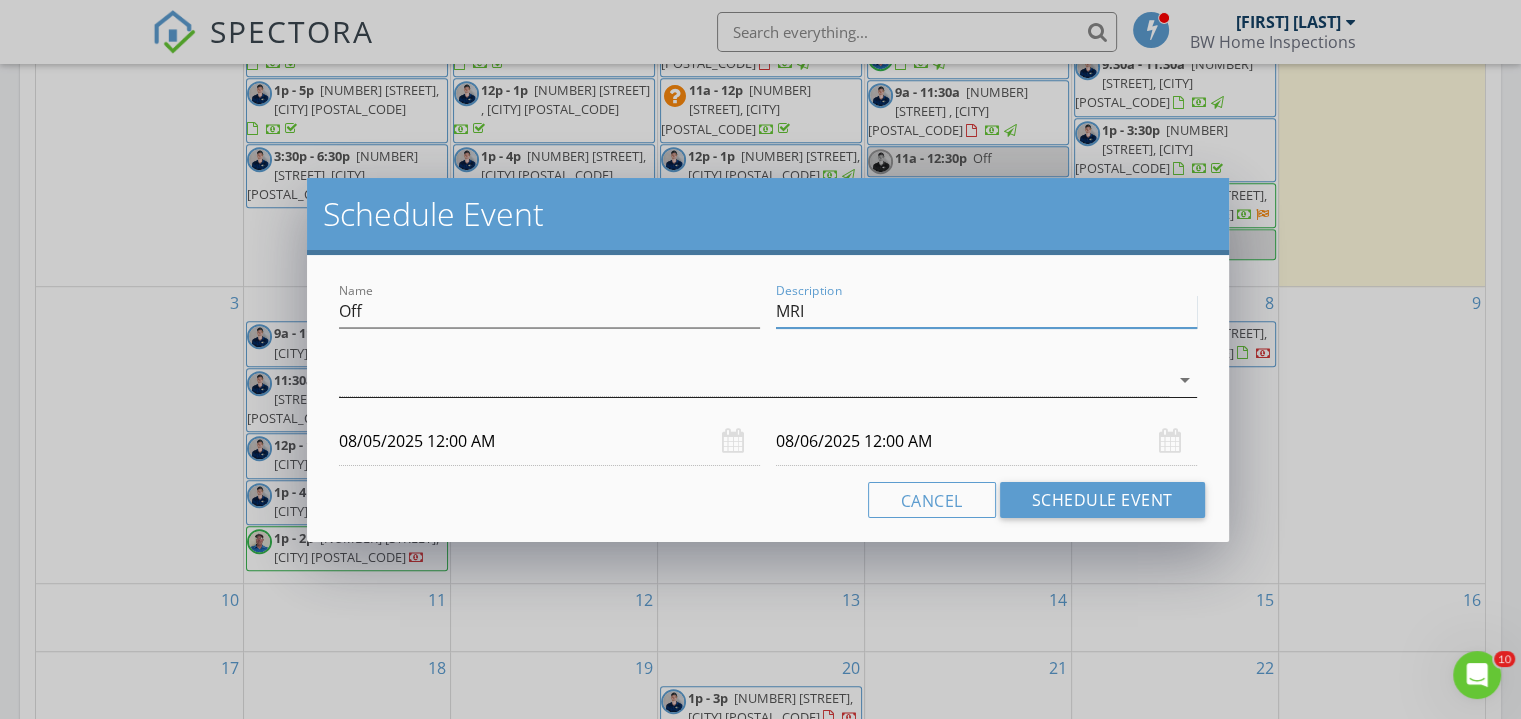 type on "MRI" 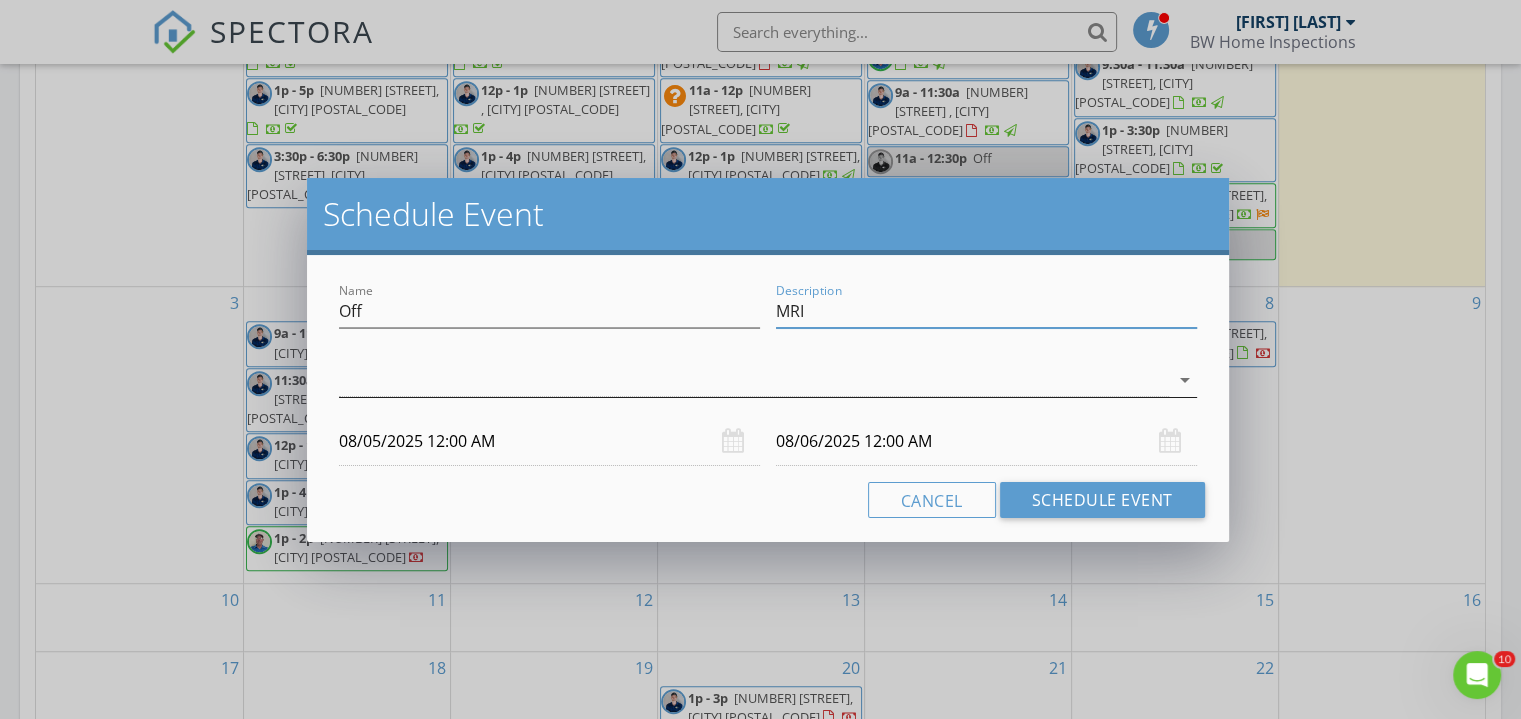 click on "arrow_drop_down" at bounding box center [1185, 380] 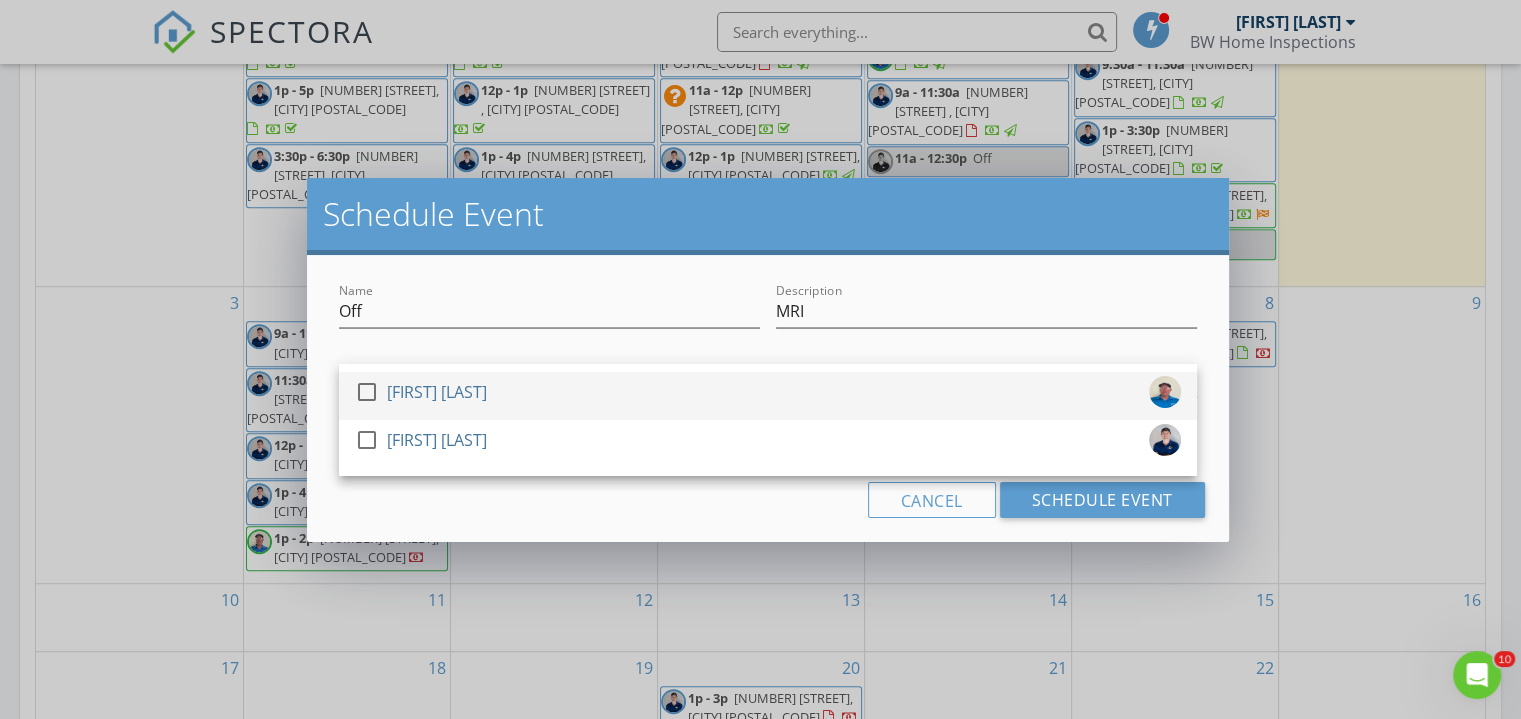 click at bounding box center [367, 392] 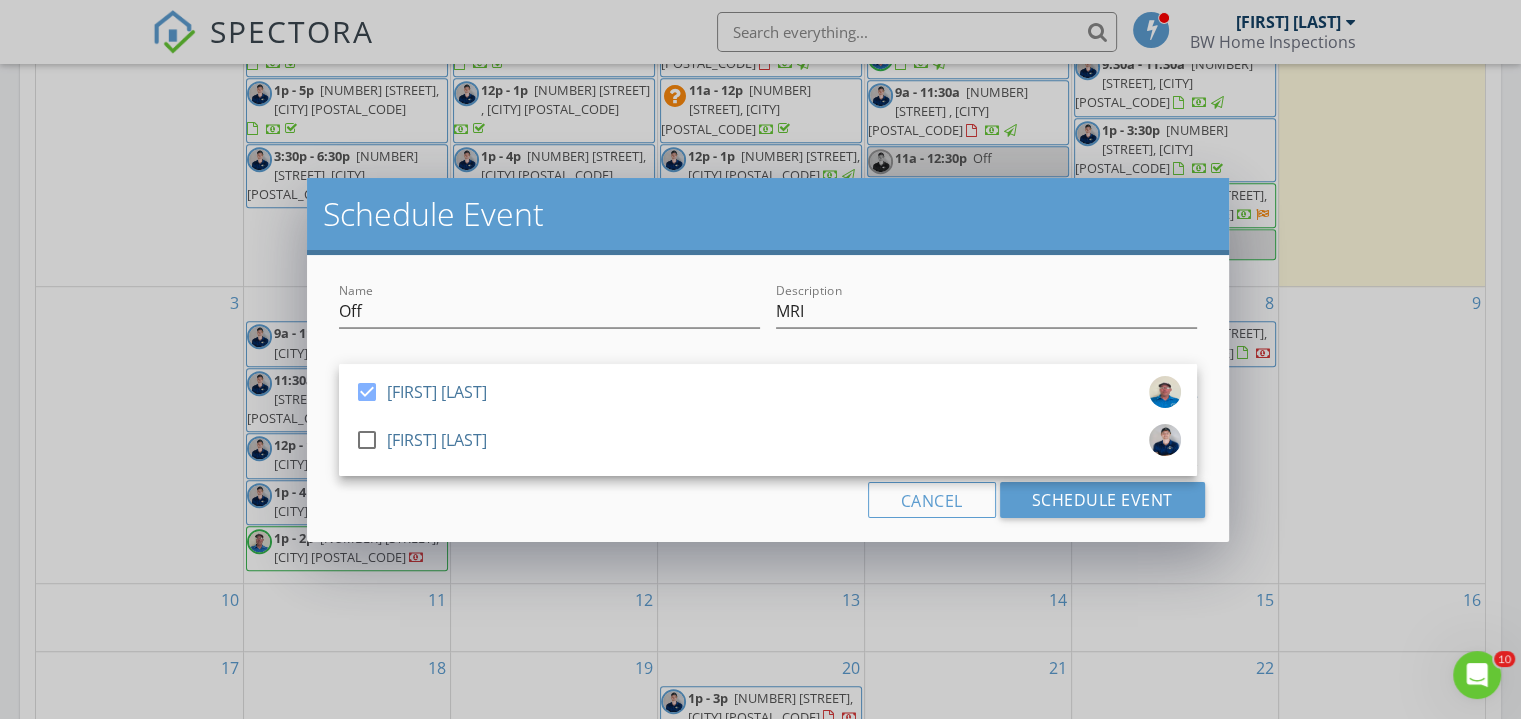 click on "Cancel   Schedule Event" at bounding box center (768, 500) 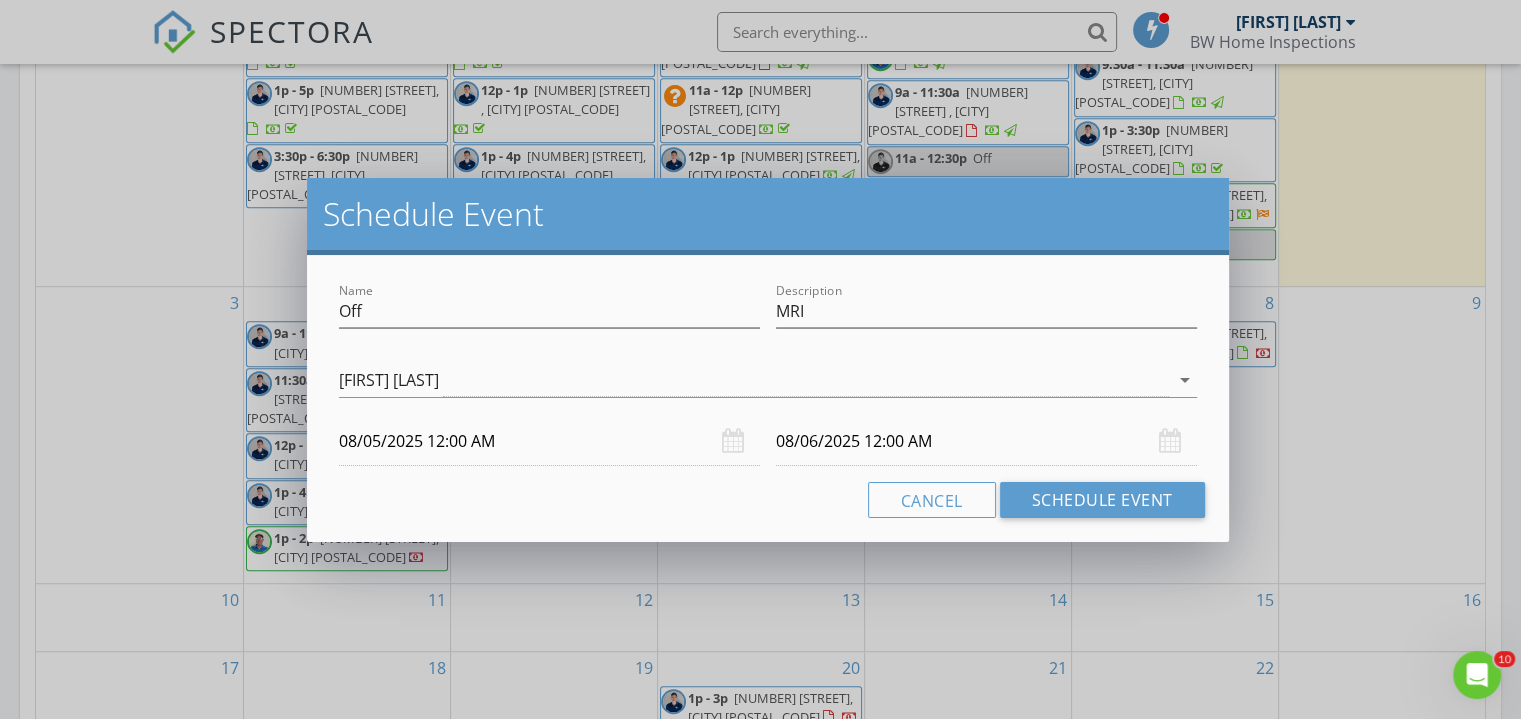 click on "08/05/2025 12:00 AM" at bounding box center (549, 441) 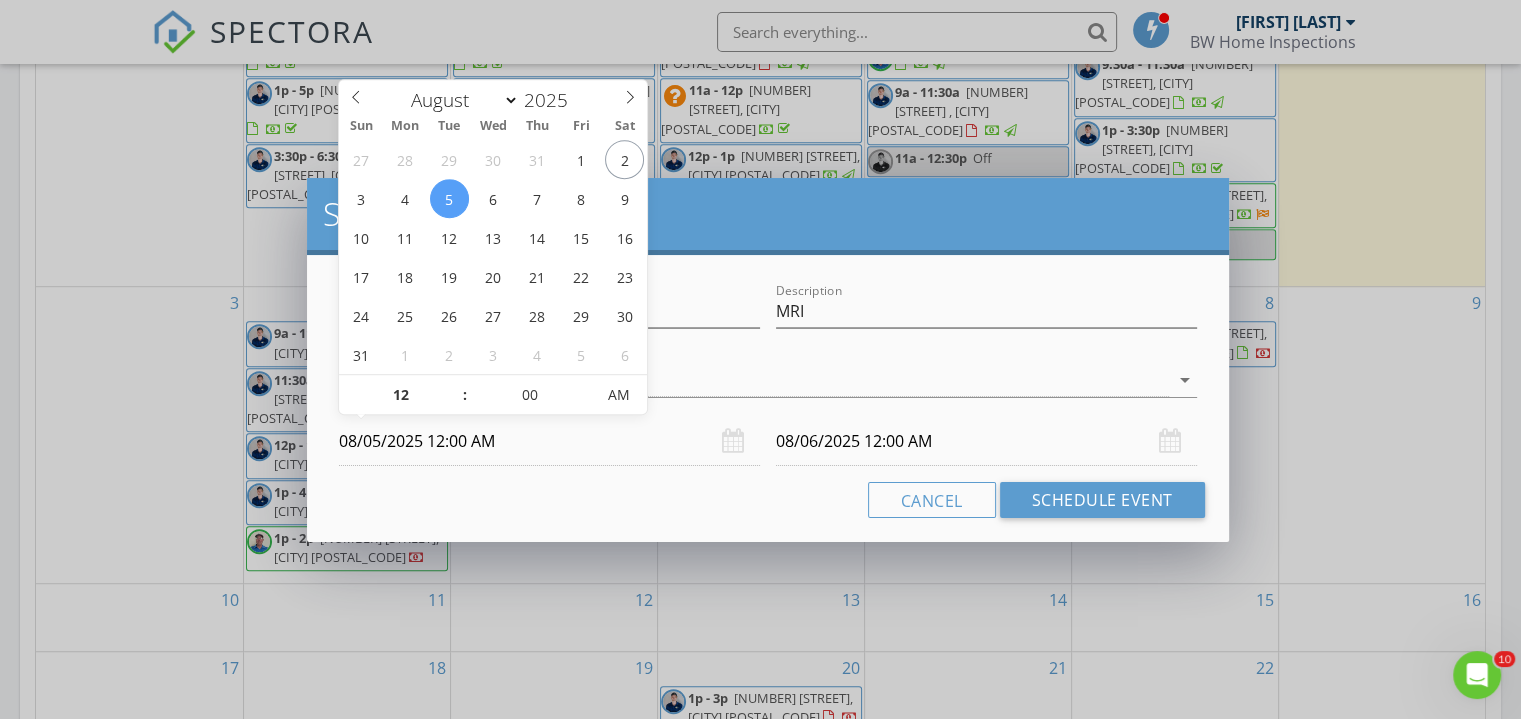 click on "08/05/2025 12:00 AM" at bounding box center (549, 441) 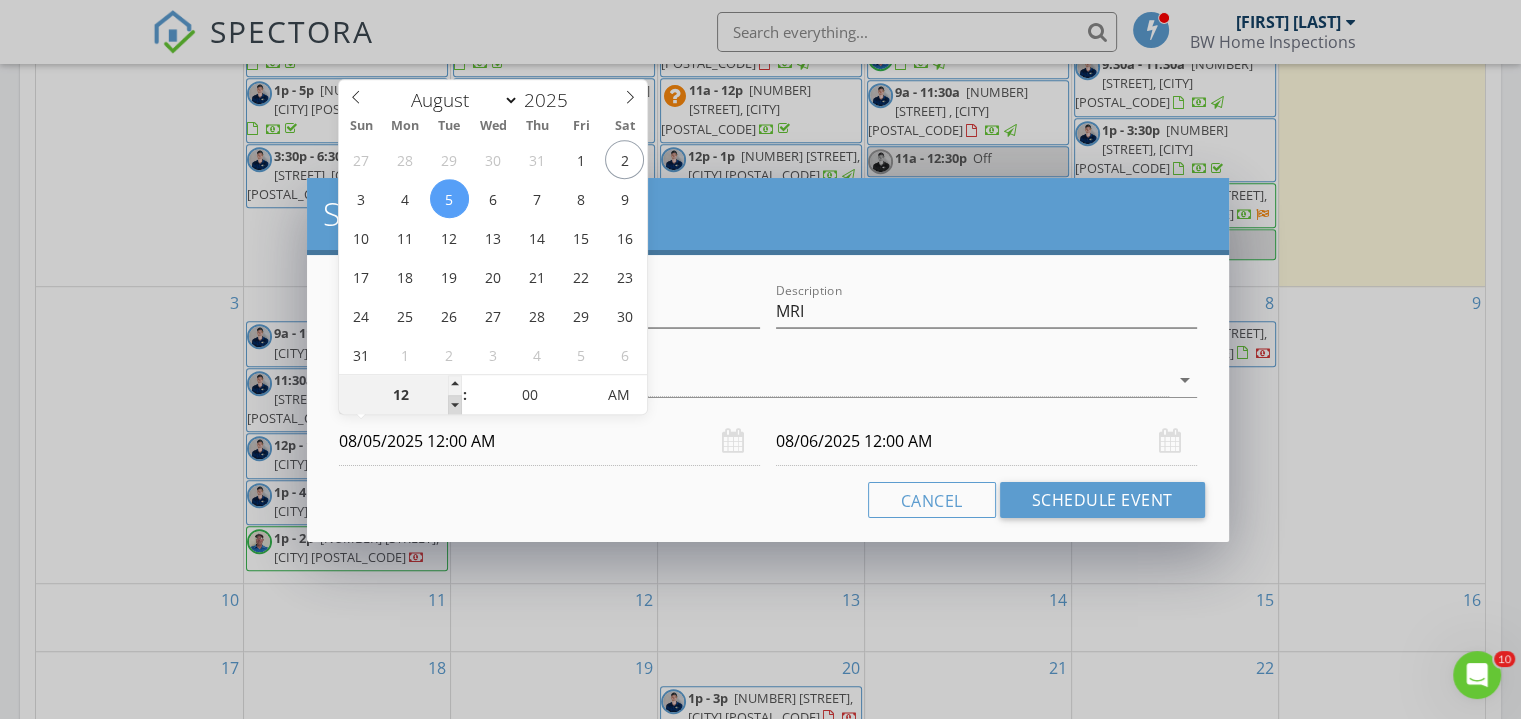 type on "11" 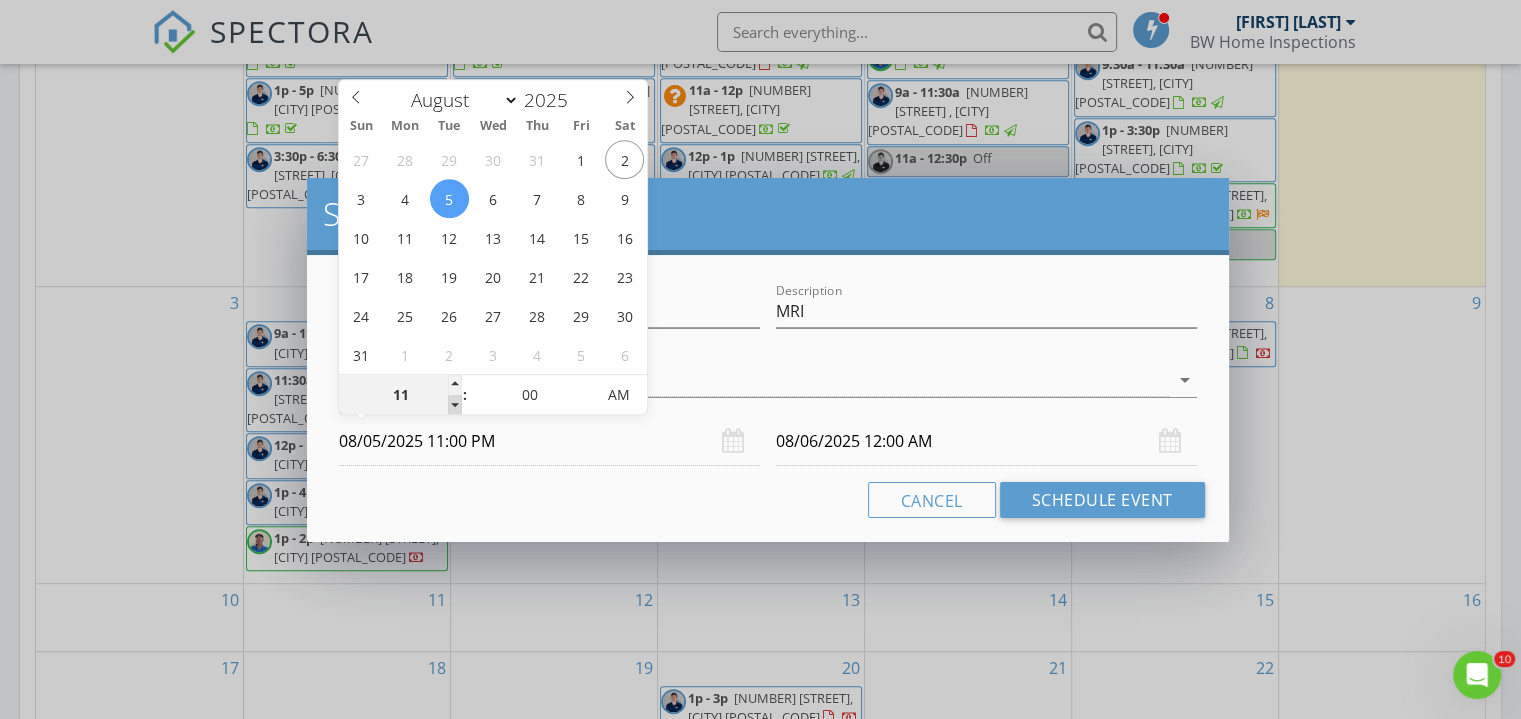 click at bounding box center (455, 405) 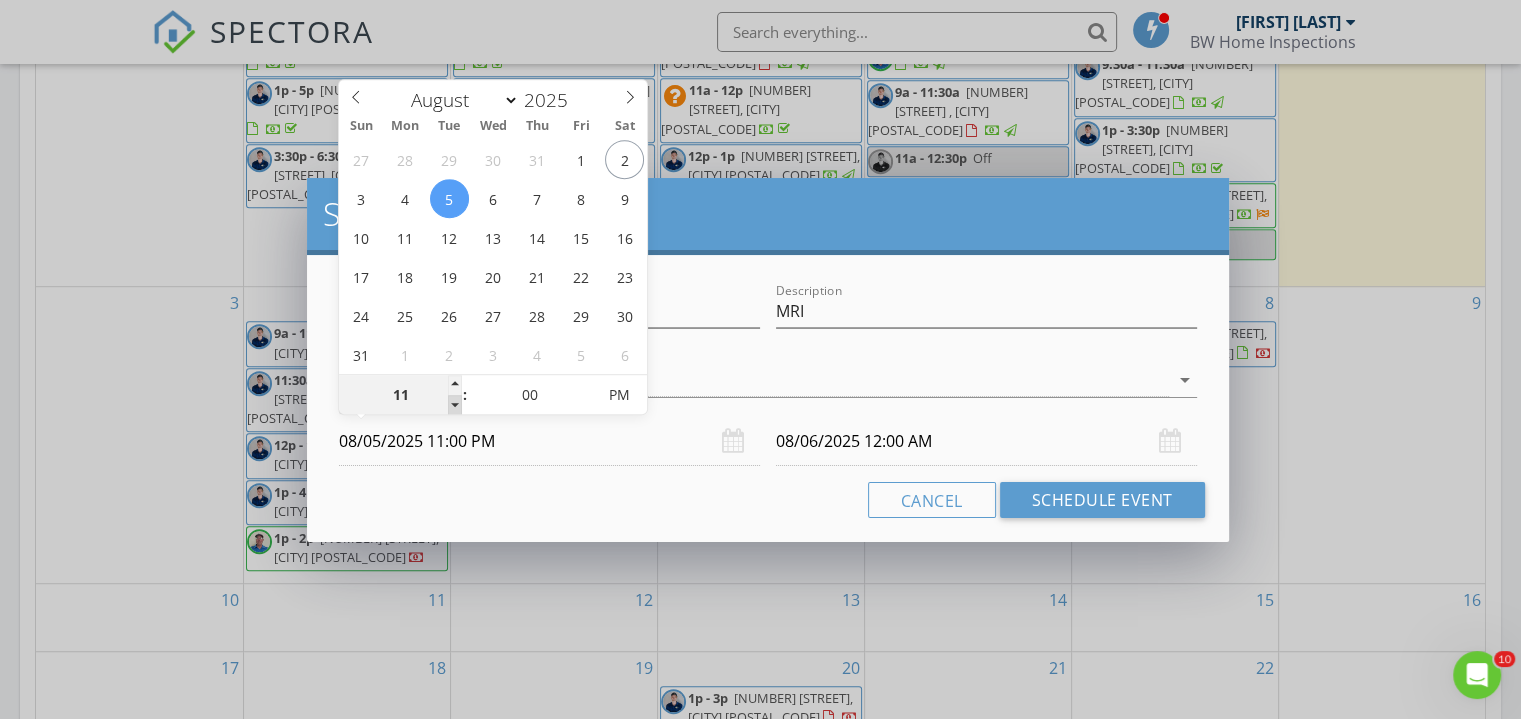 type on "08/06/2025 11:00 PM" 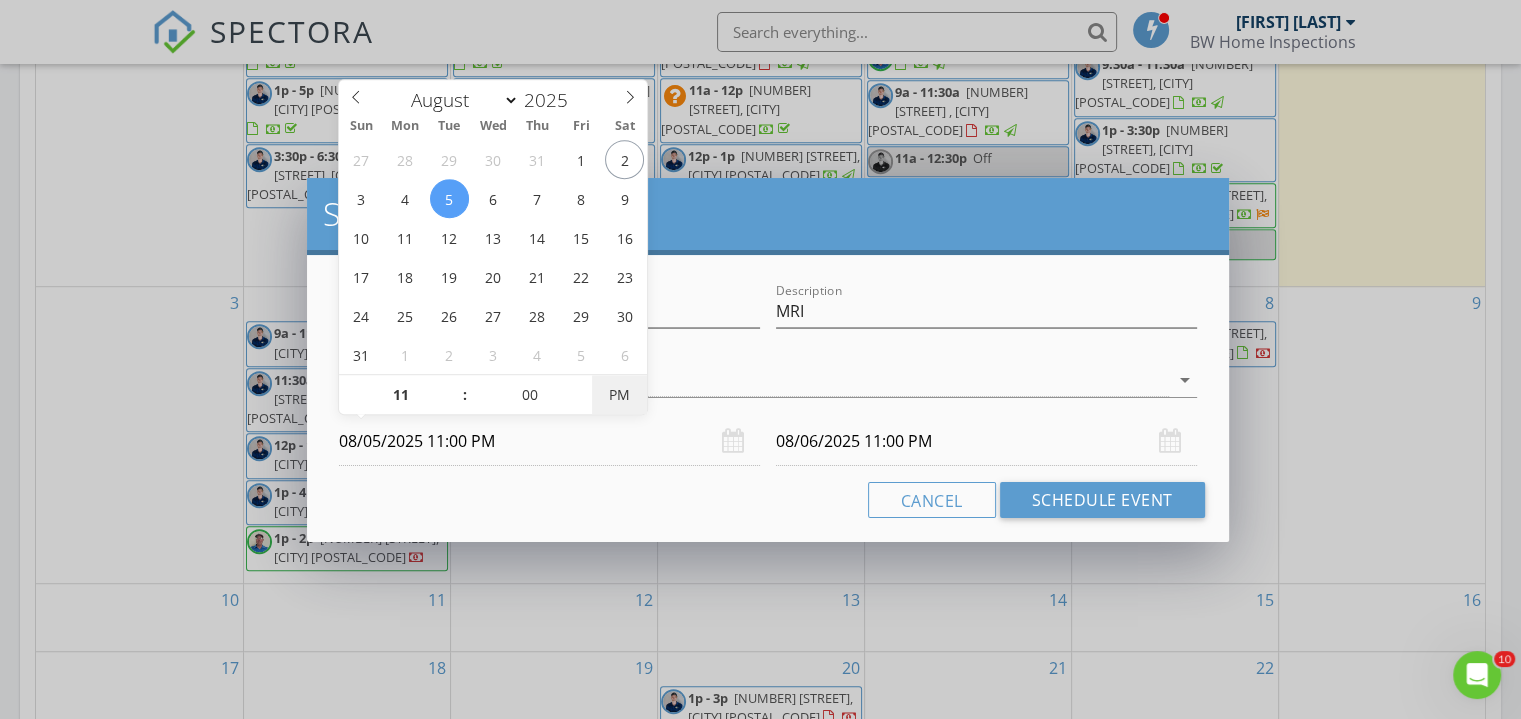 type on "08/05/2025 11:00 AM" 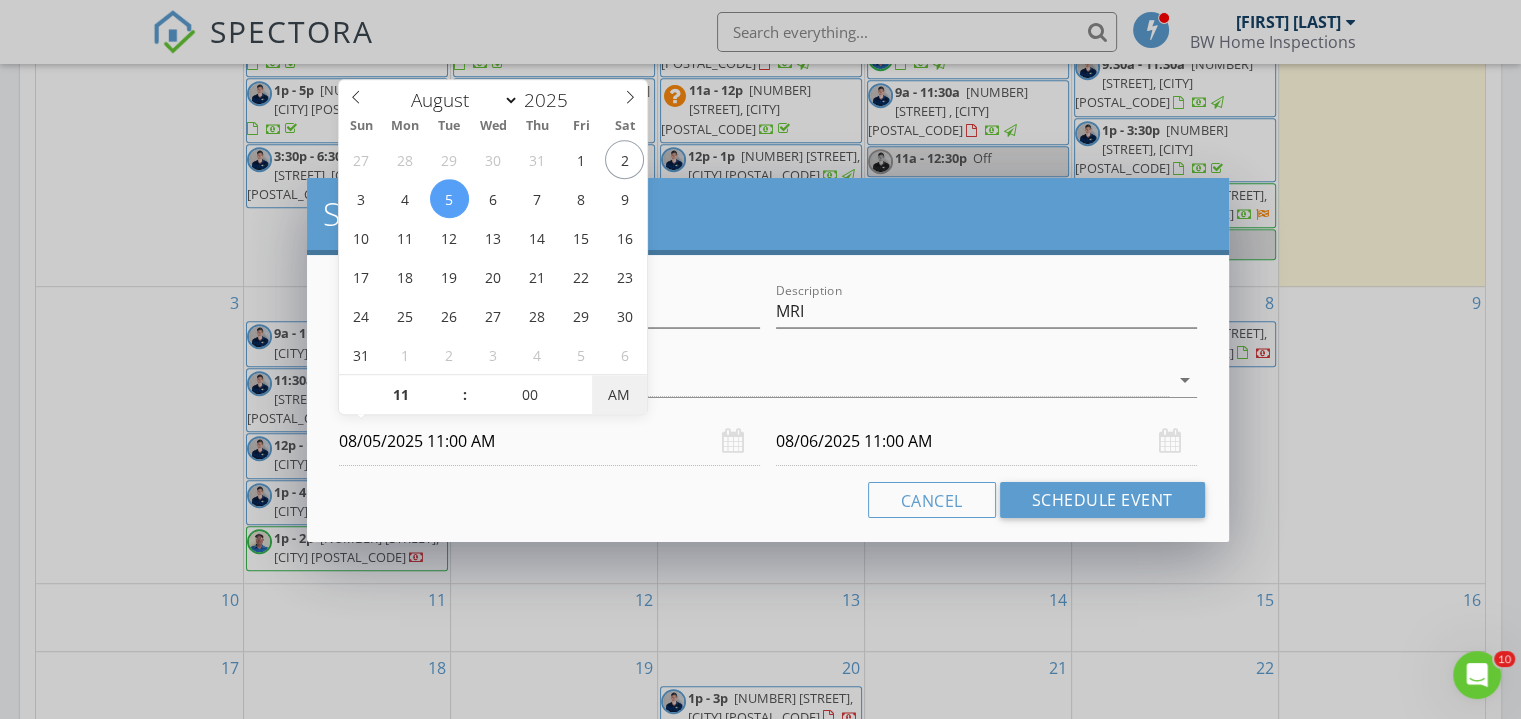 click on "AM" at bounding box center (619, 395) 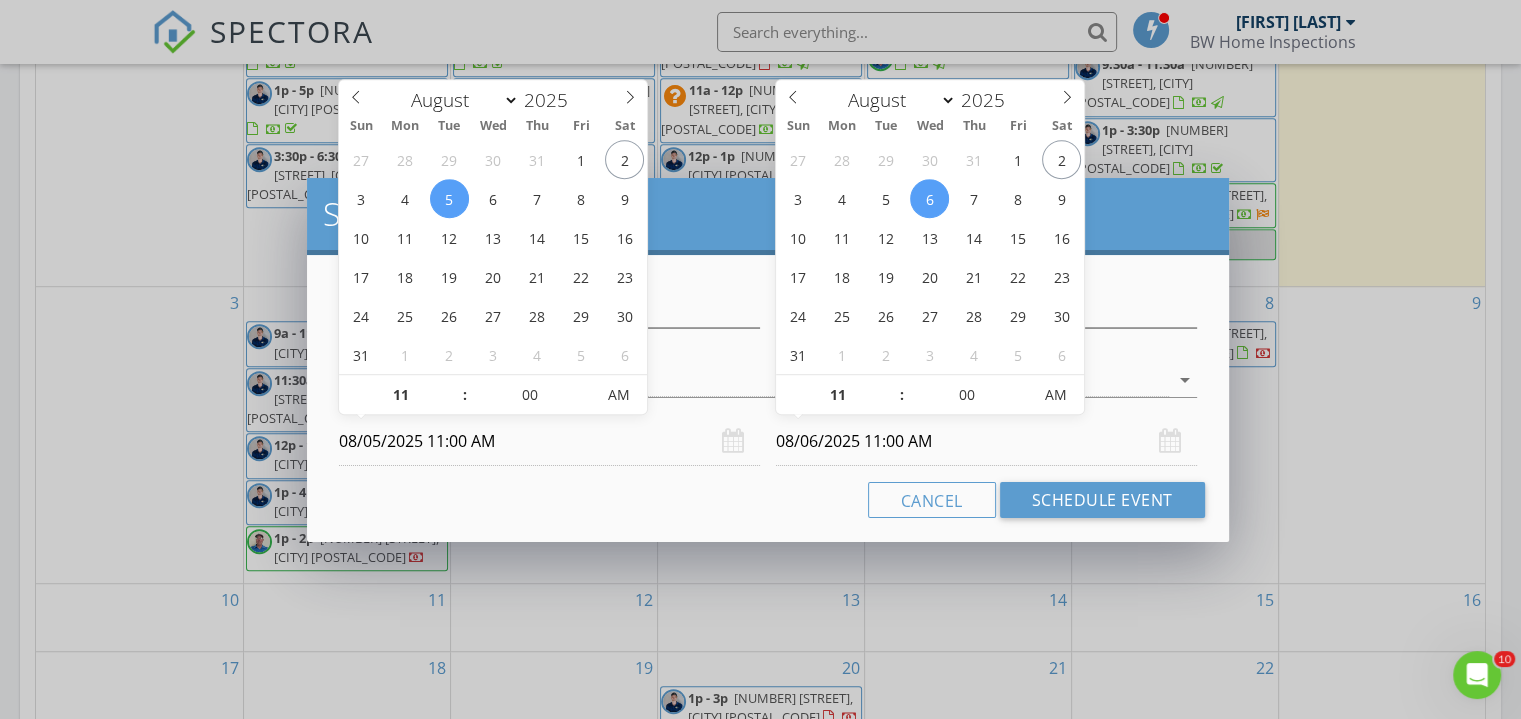 click on "08/06/2025 11:00 AM" at bounding box center [986, 441] 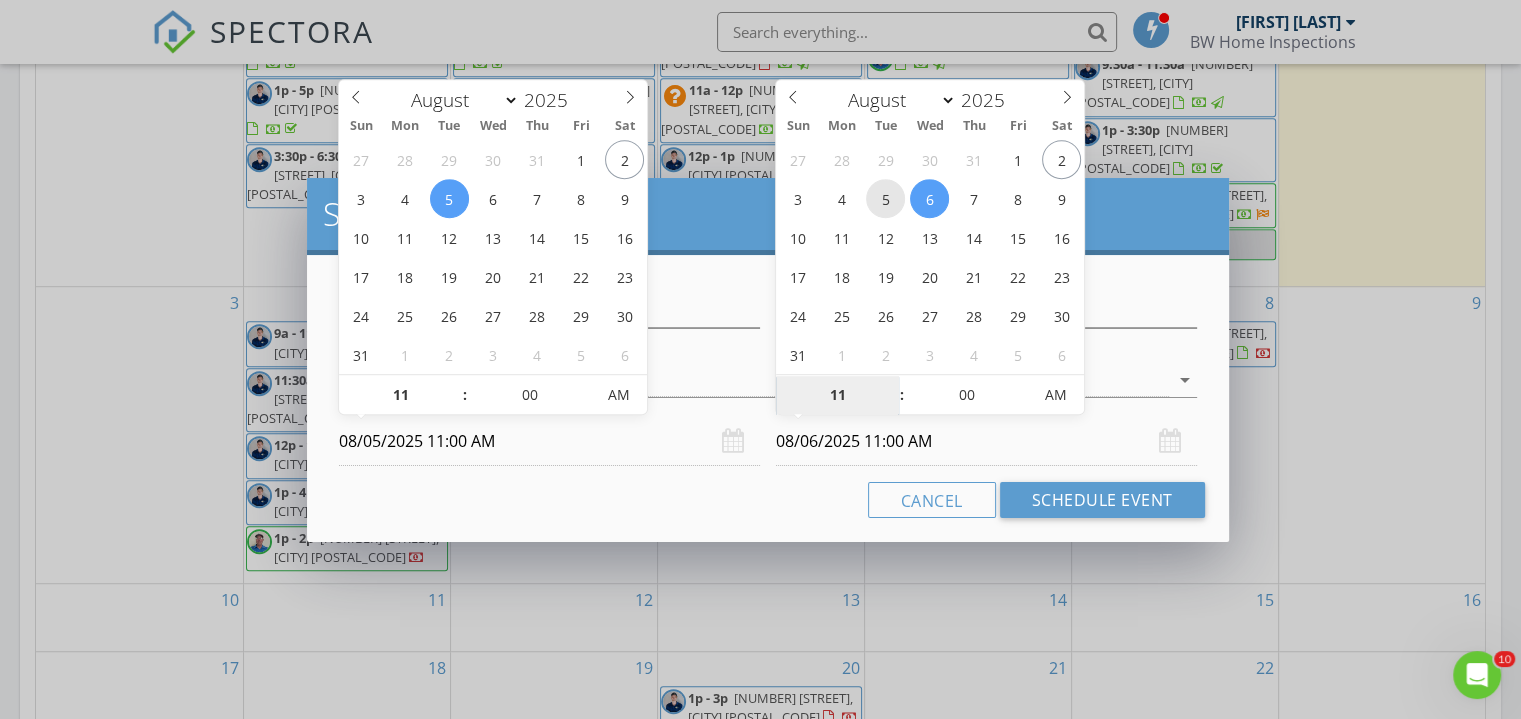 type on "08/05/2025 11:00 AM" 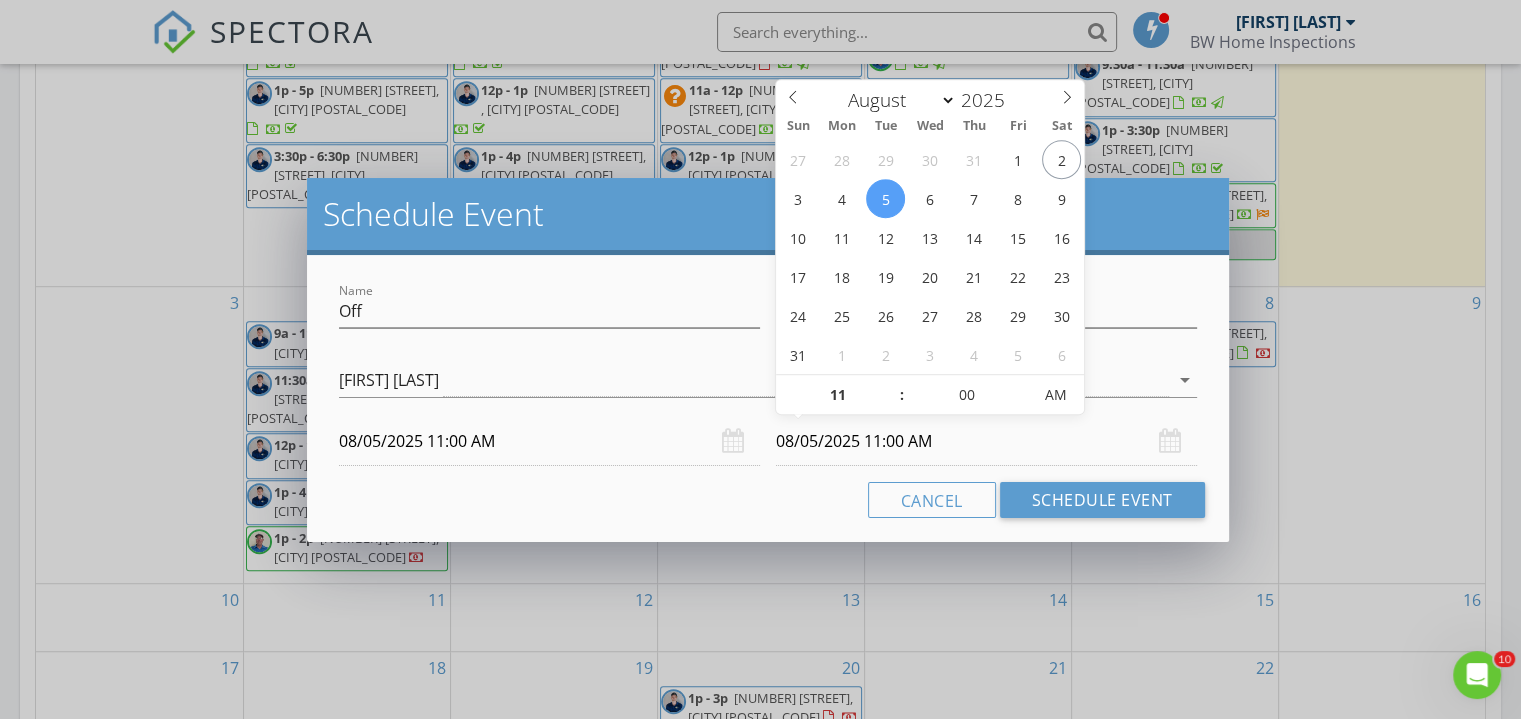 click on ":" at bounding box center (902, 395) 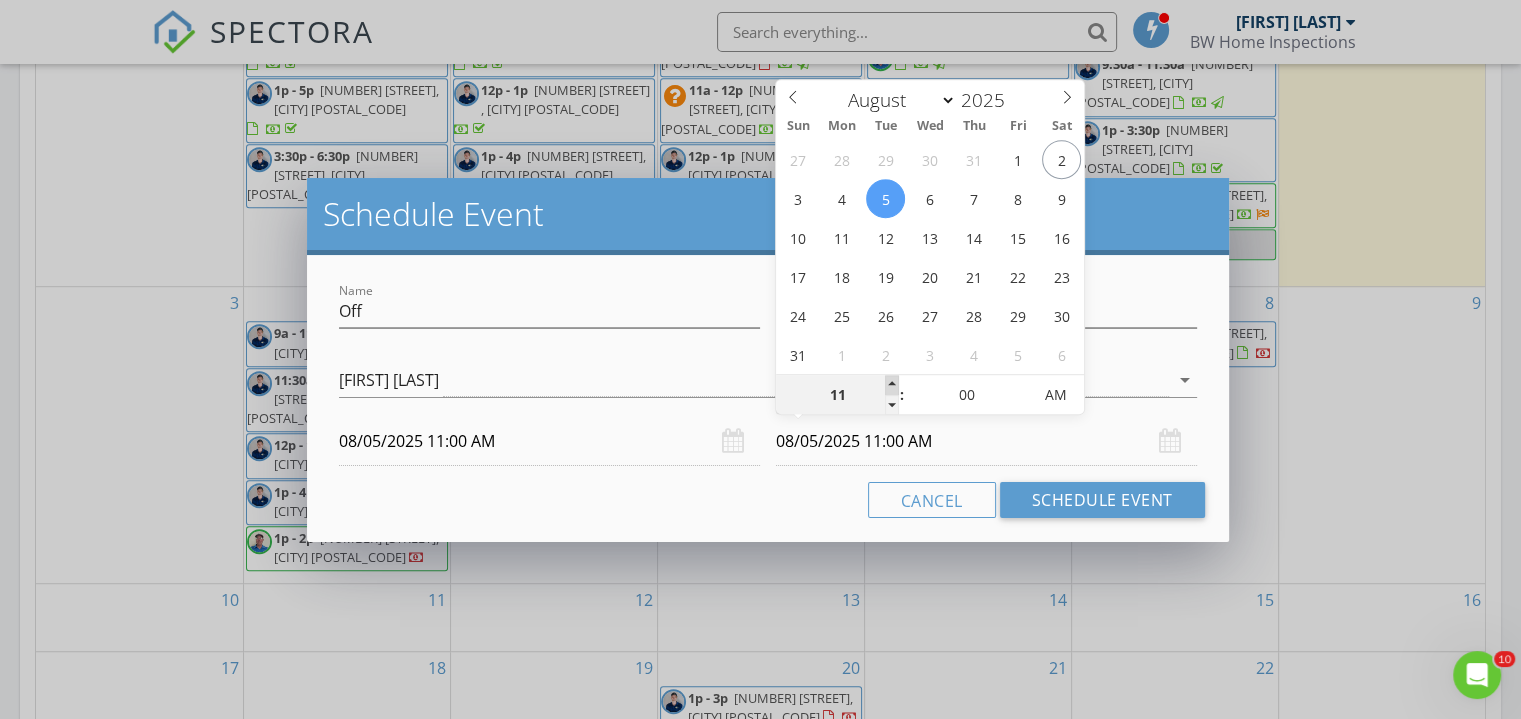 type on "12" 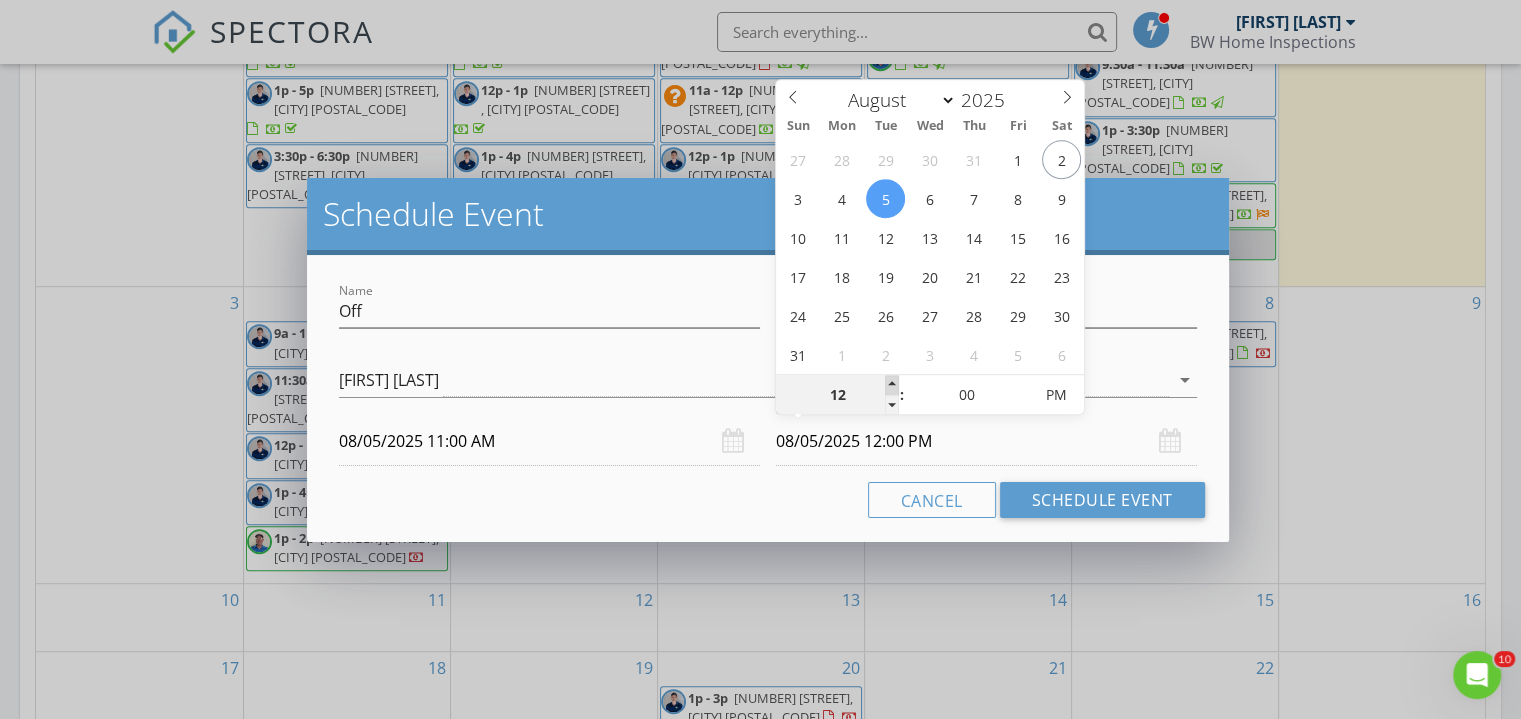 click at bounding box center (892, 385) 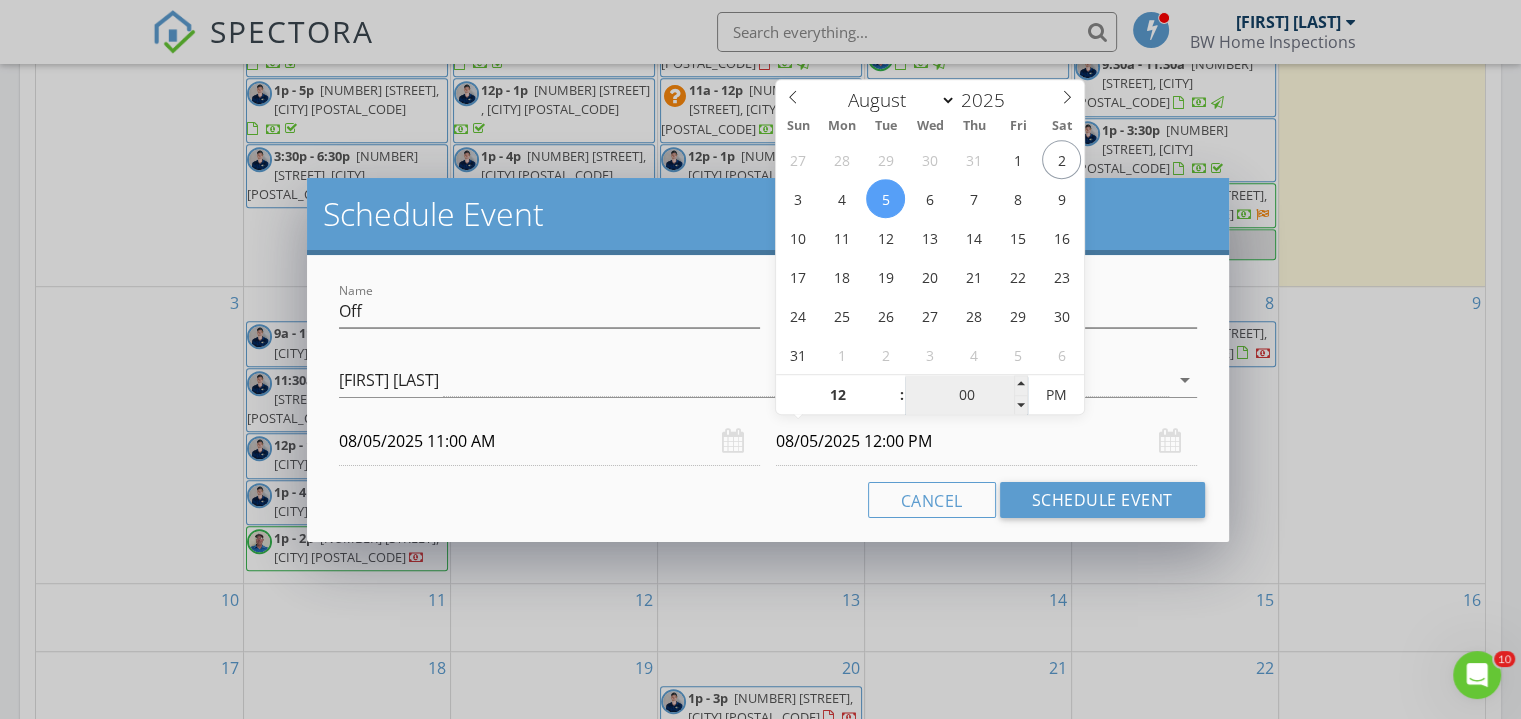 click on "00" at bounding box center [966, 396] 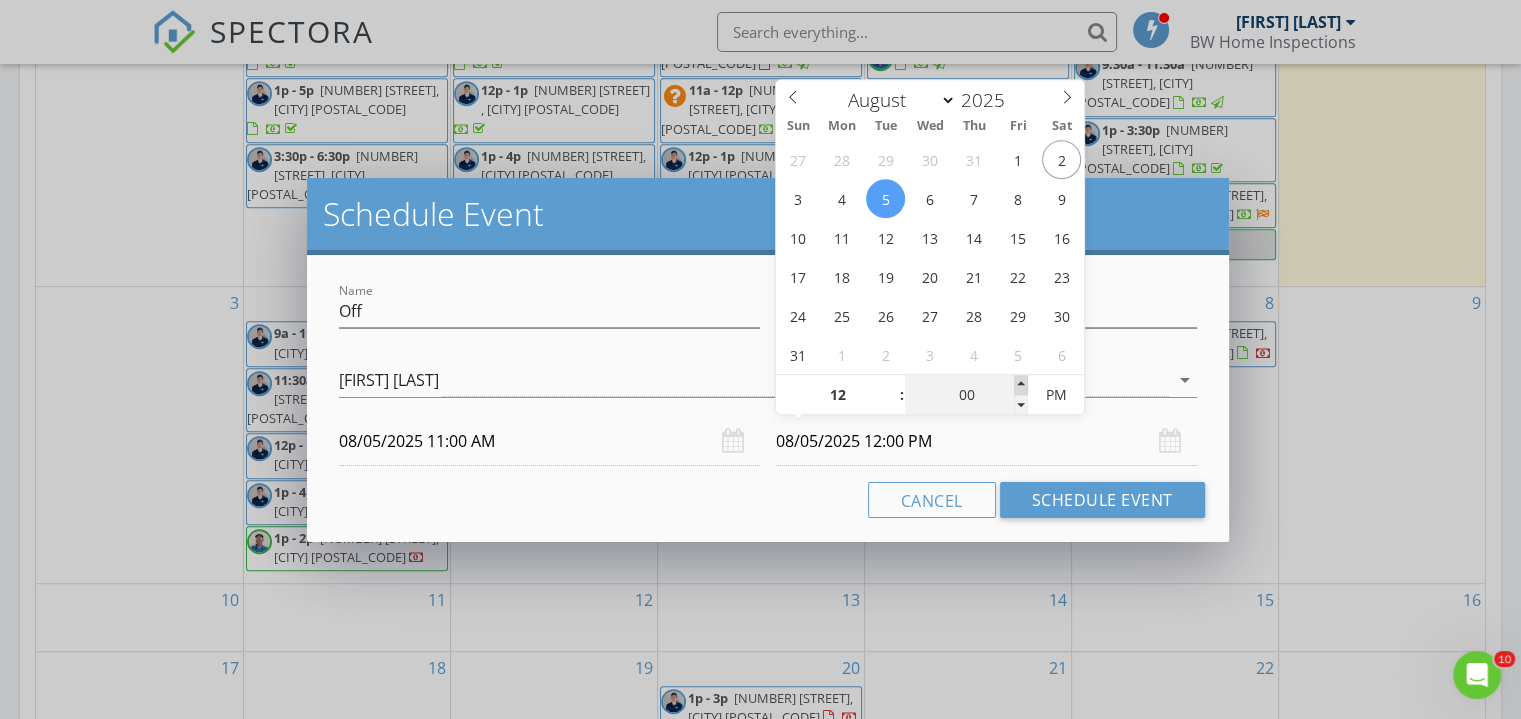 type on "05" 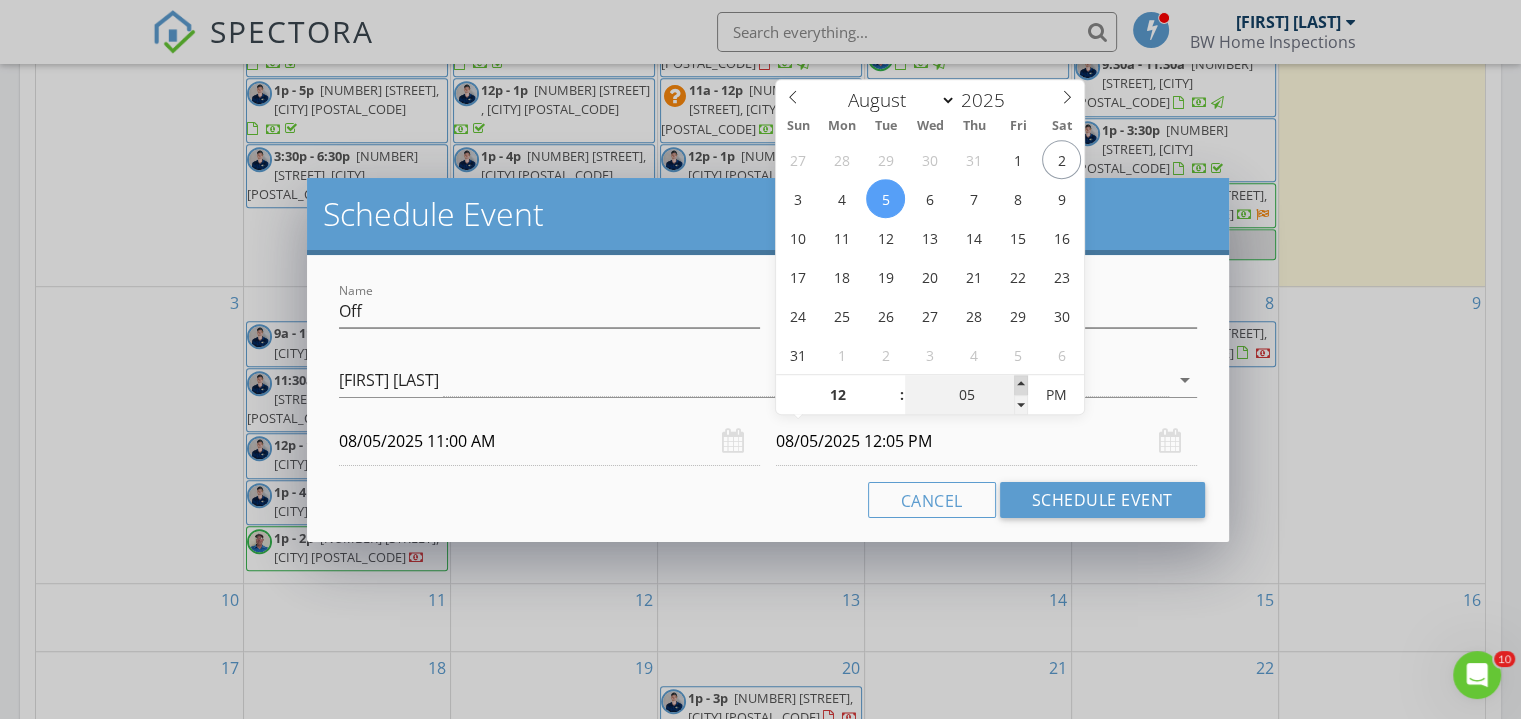 click at bounding box center [1021, 385] 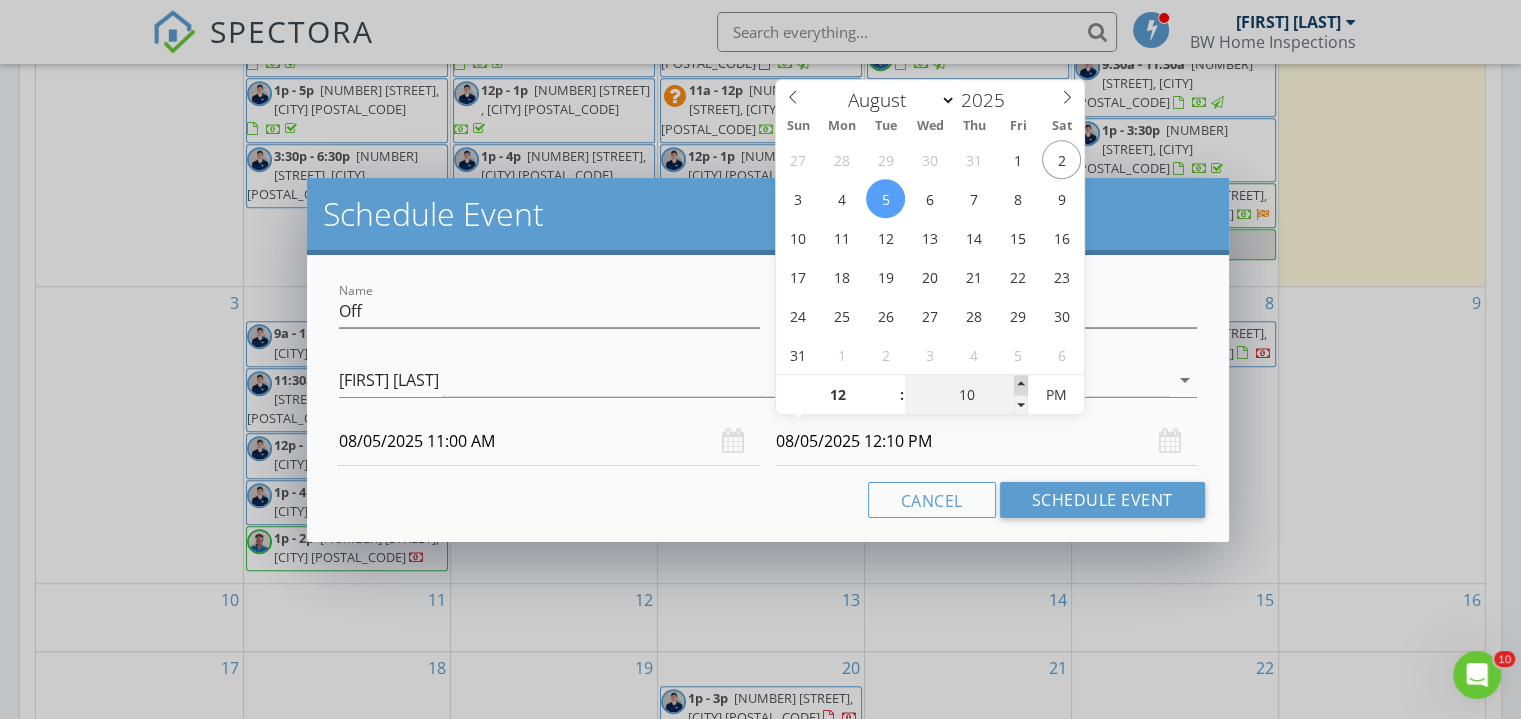 click at bounding box center (1021, 385) 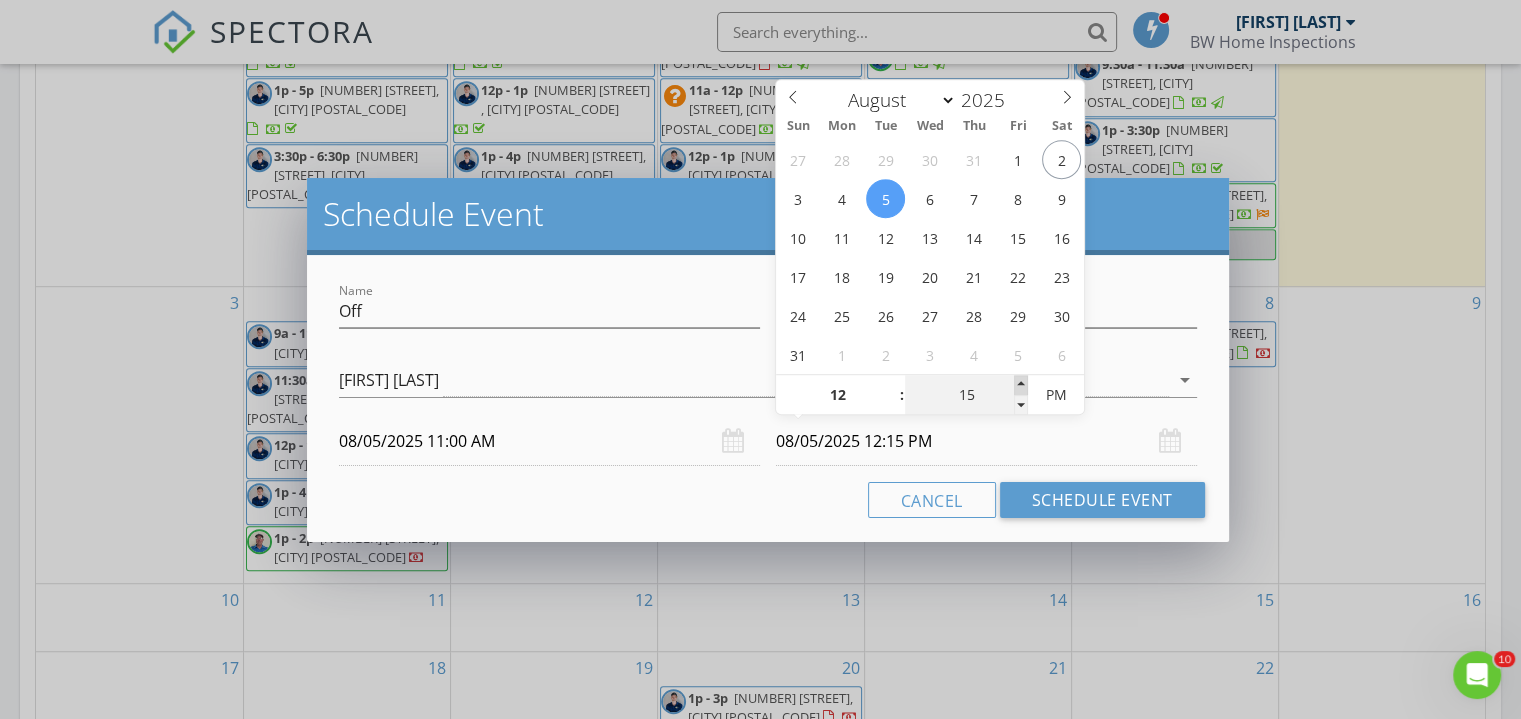 click at bounding box center [1021, 385] 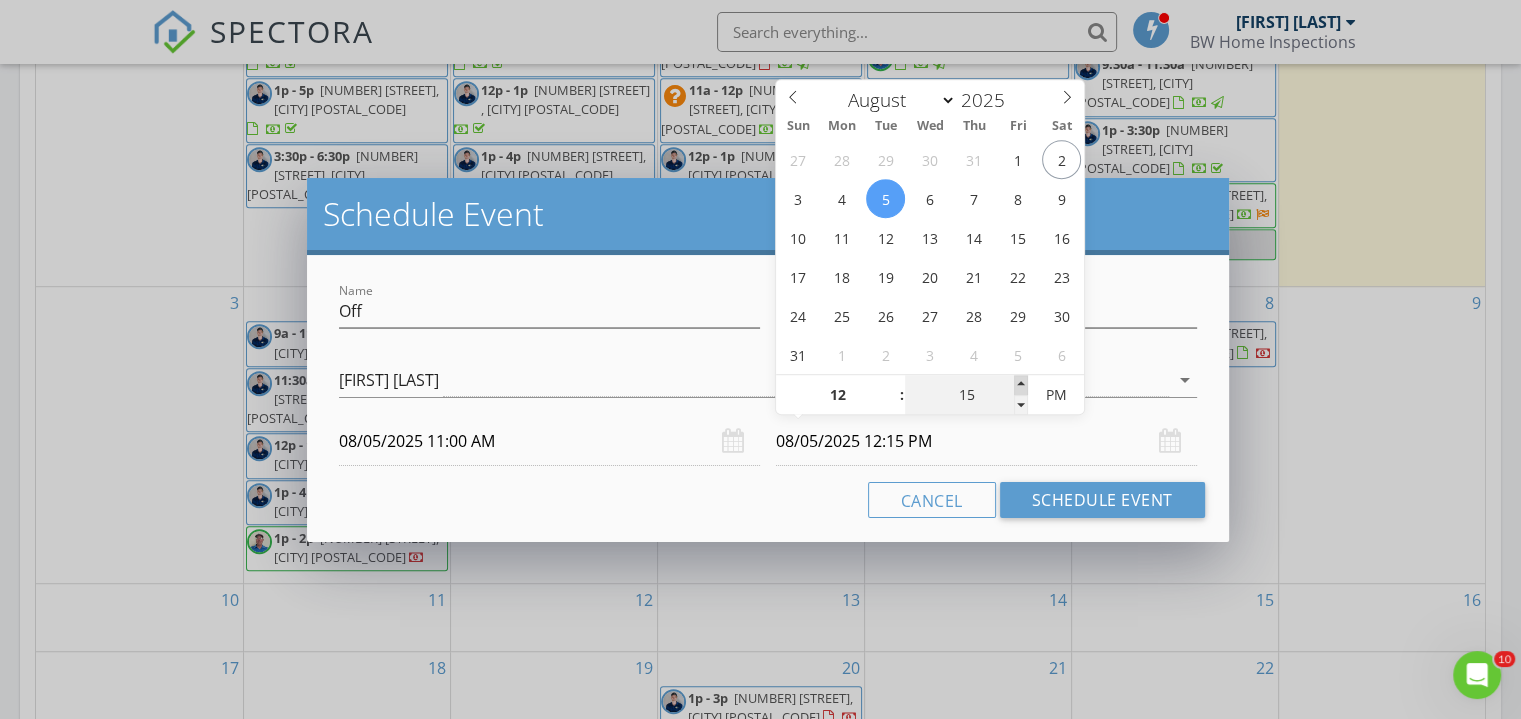 type on "20" 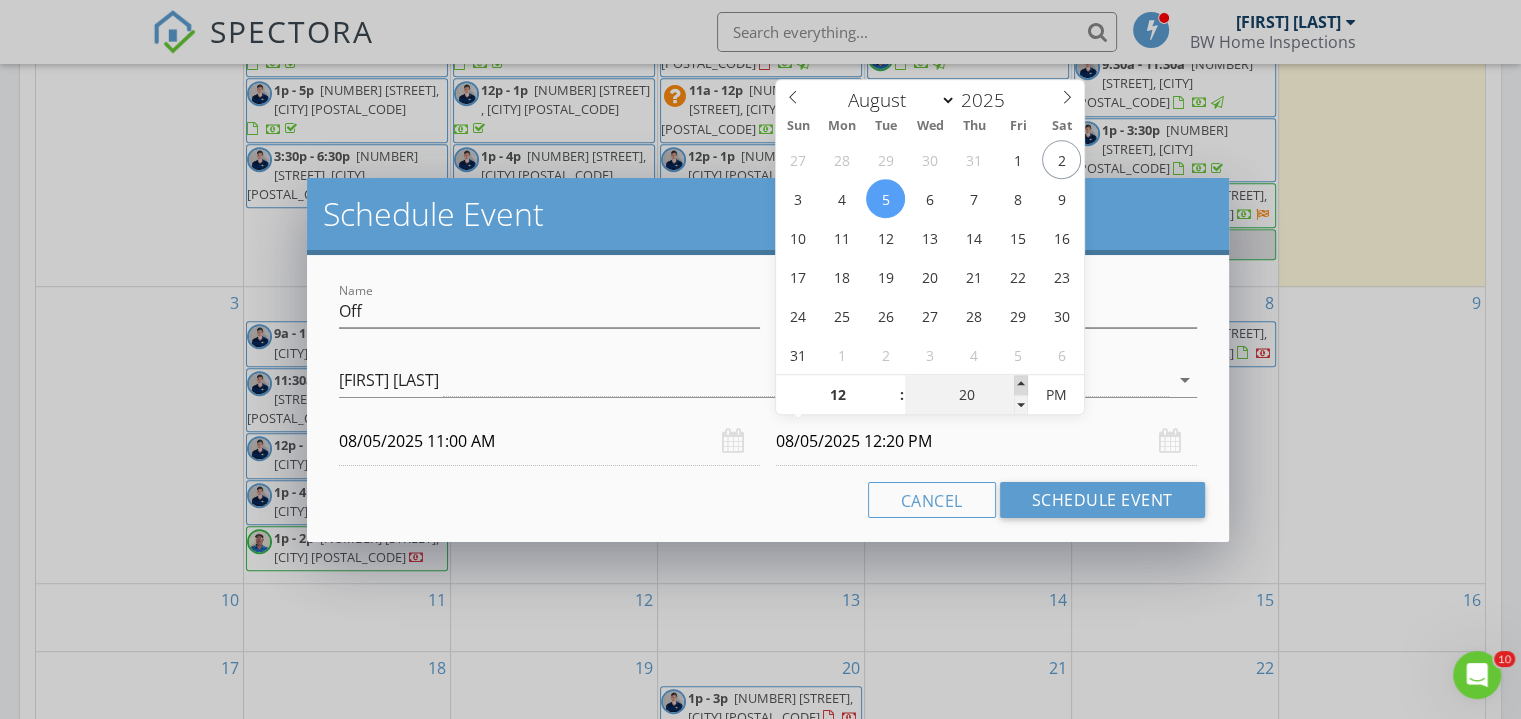 click at bounding box center [1021, 385] 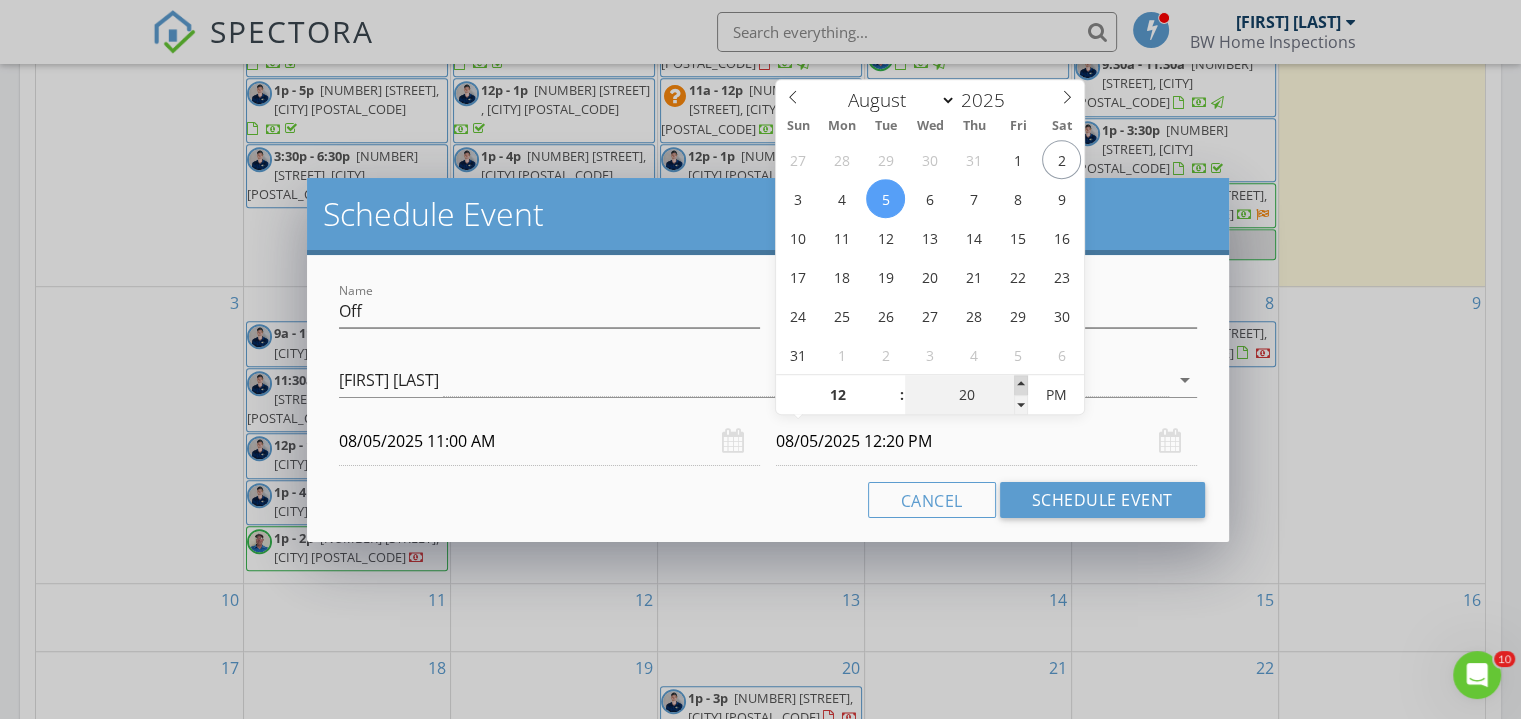 type on "25" 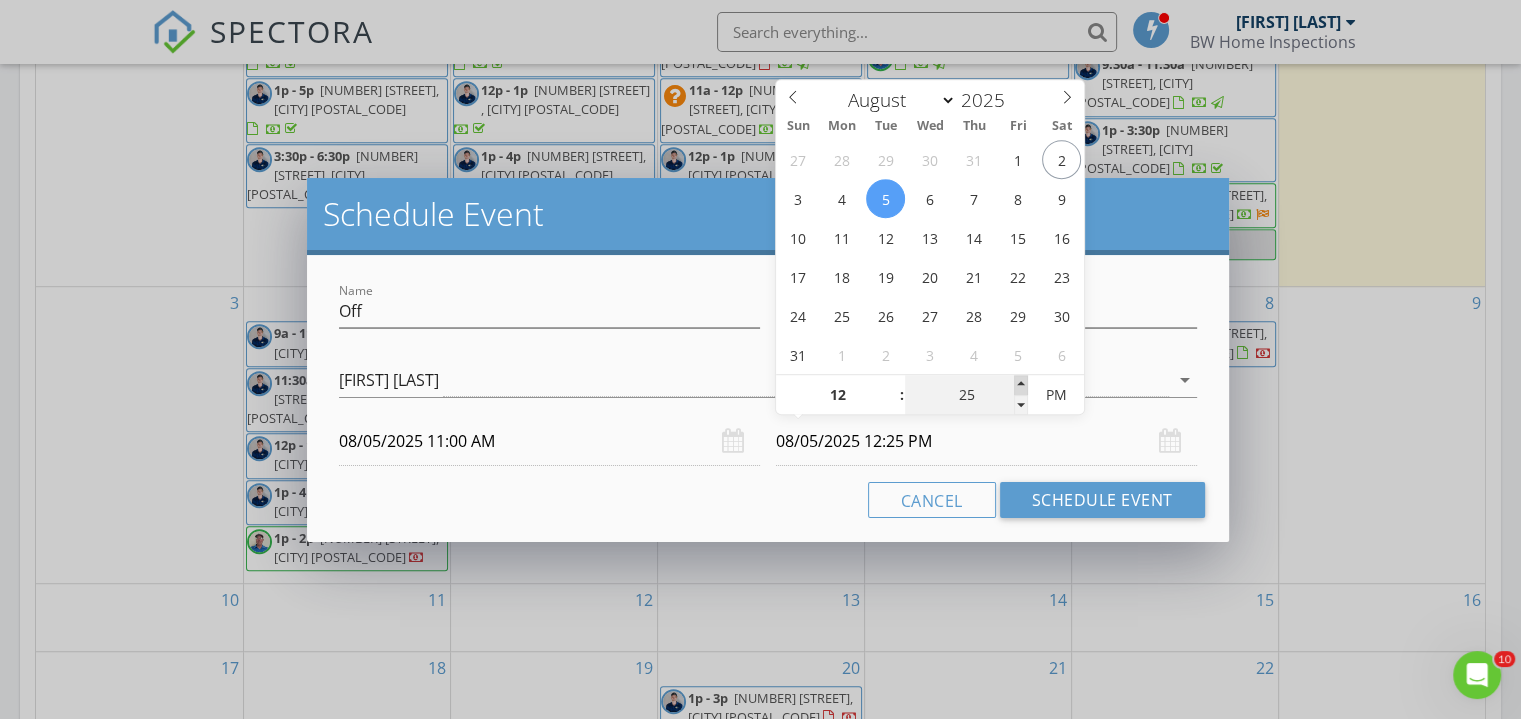 click at bounding box center (1021, 385) 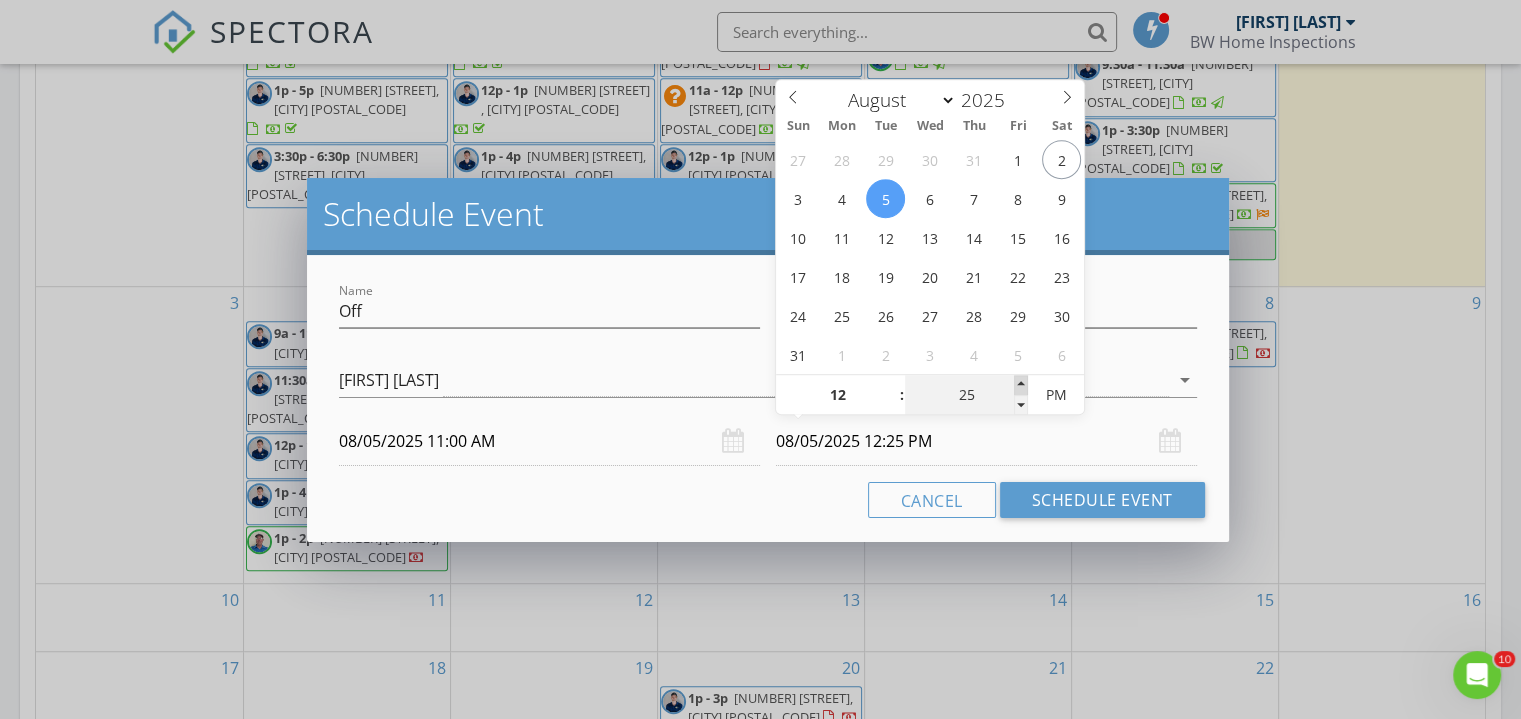 type on "30" 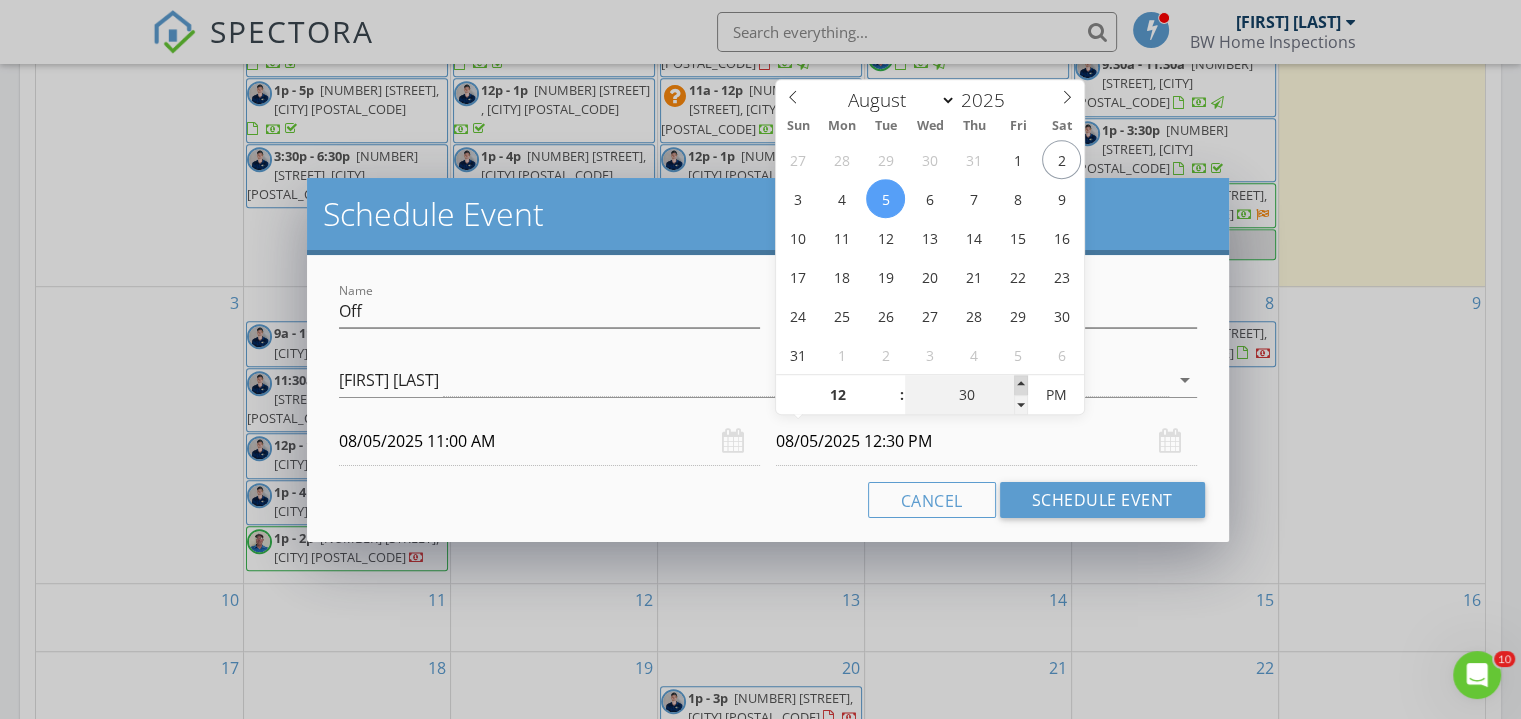 click at bounding box center [1021, 385] 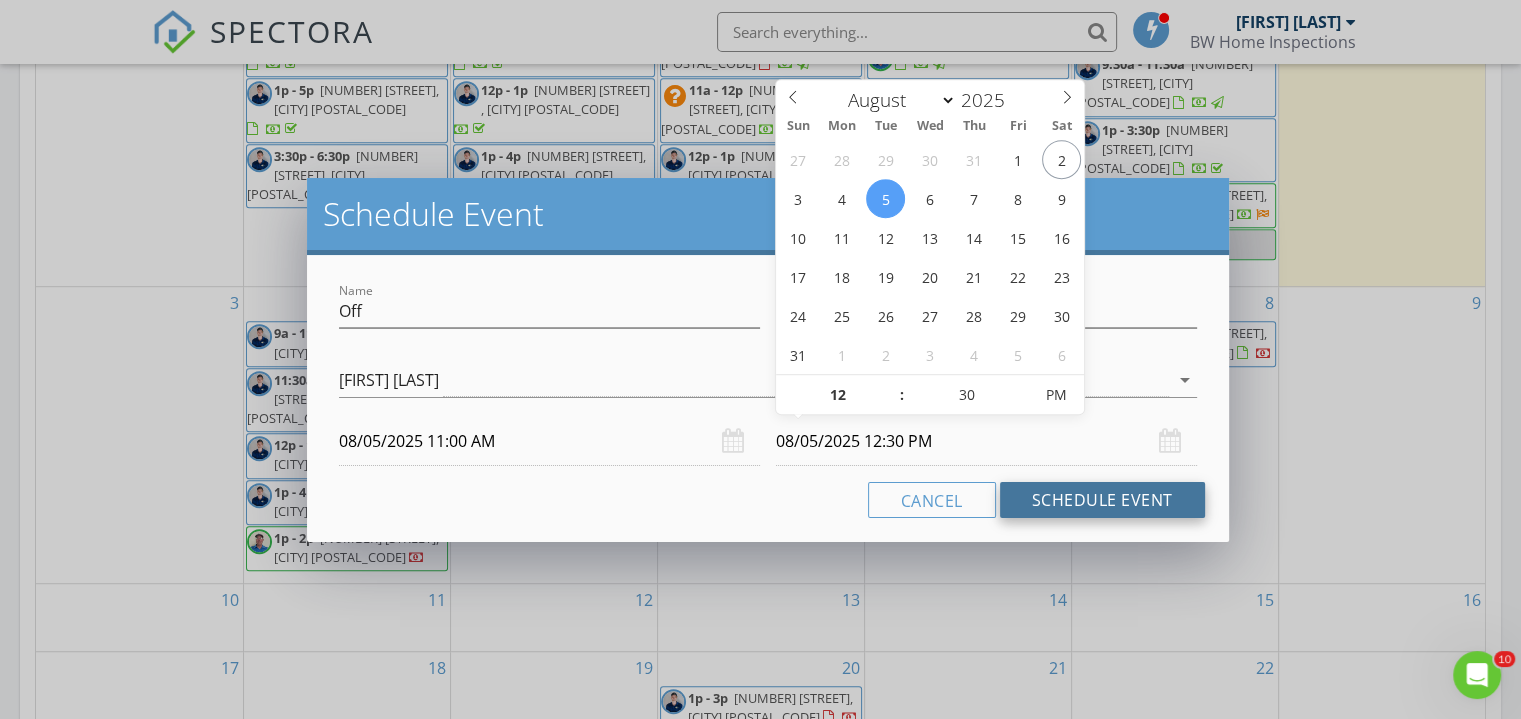 click on "Schedule Event" at bounding box center [1102, 500] 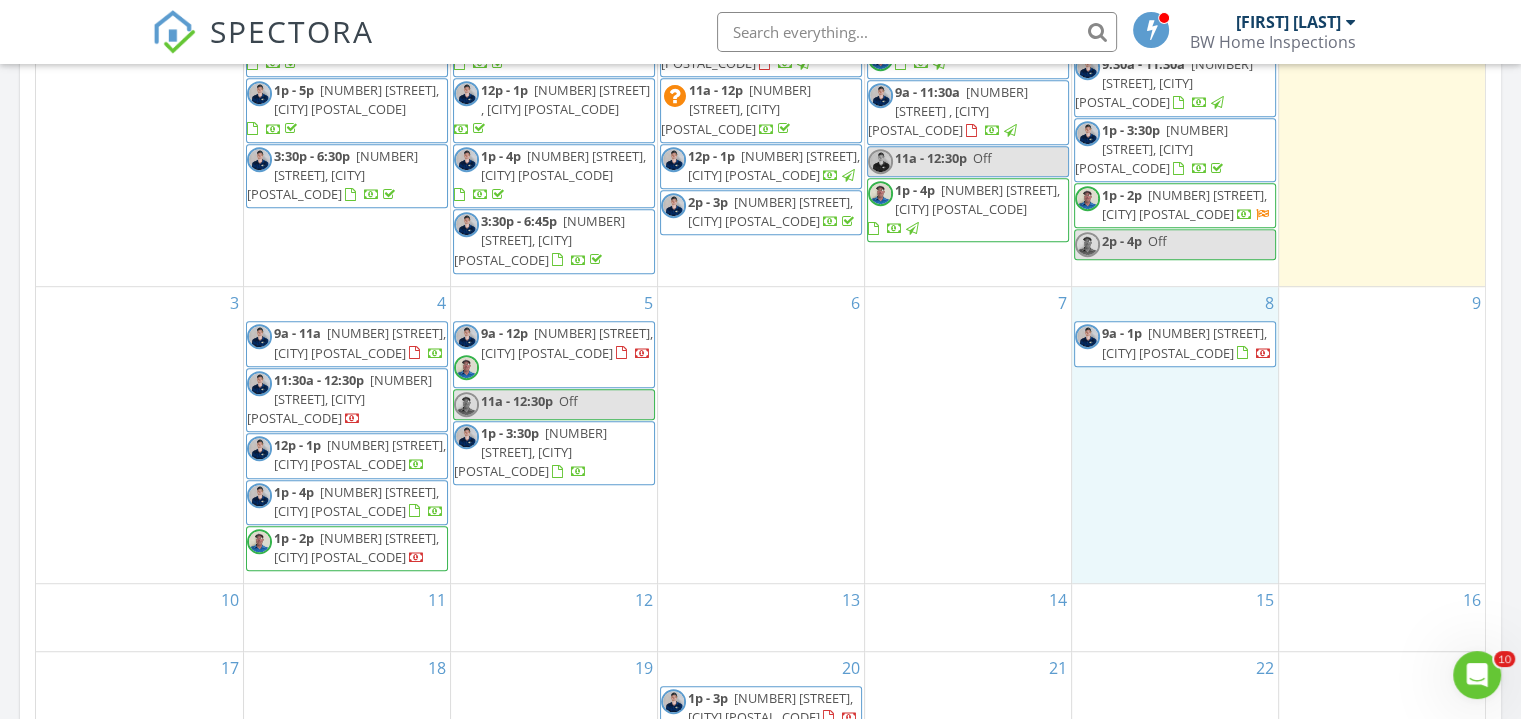 click on "8
9a - 1p
[NUMBER] [STREET], [CITY] [POSTAL_CODE]" at bounding box center [1175, 434] 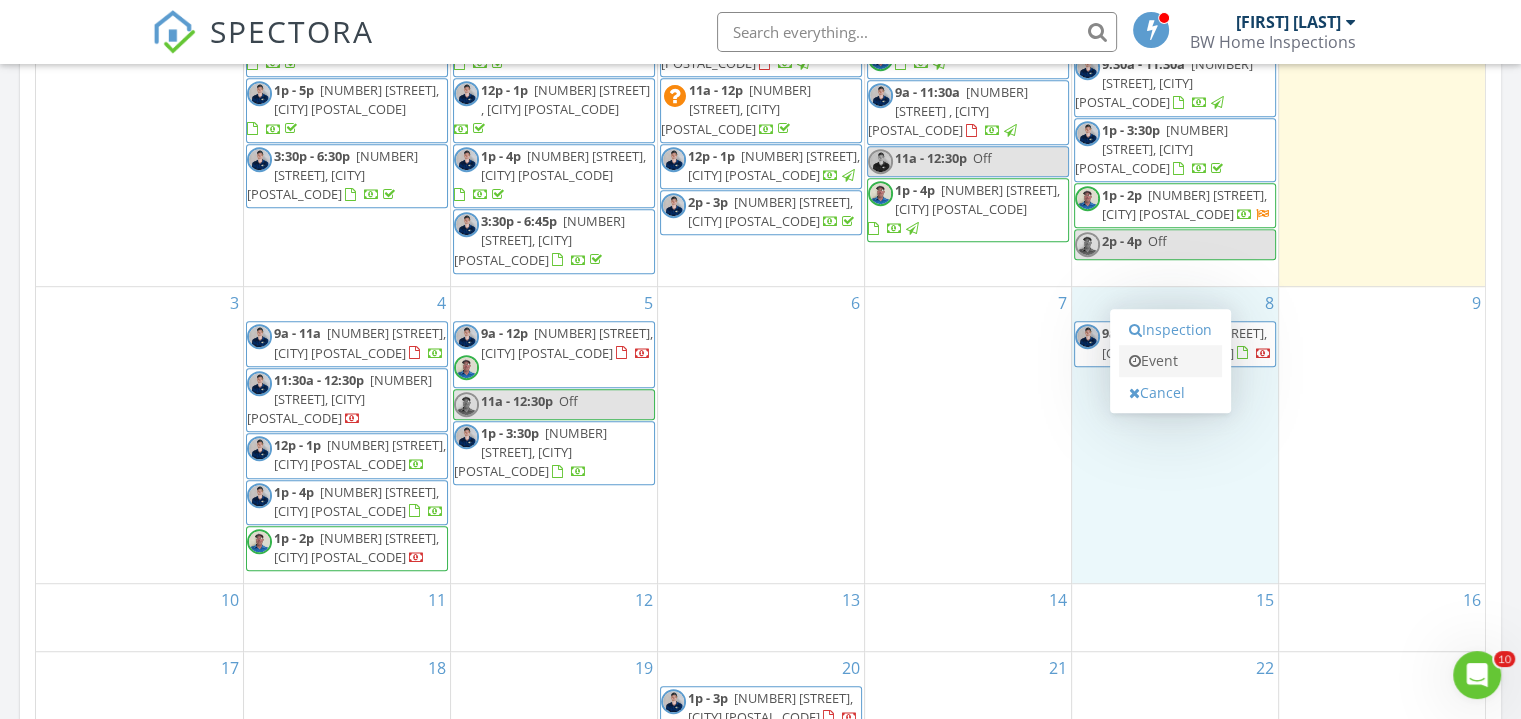 click on "Event" at bounding box center [1170, 361] 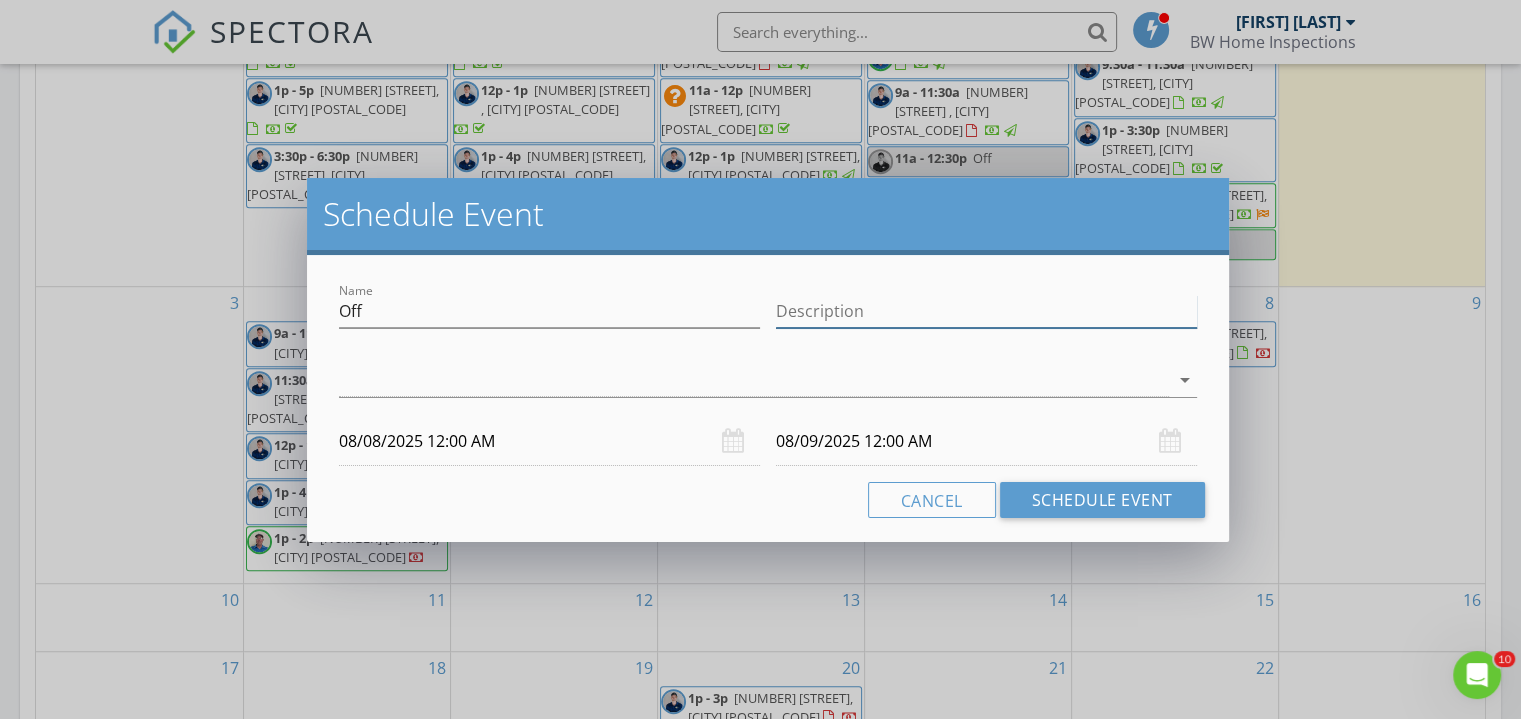 click on "Description" at bounding box center (986, 311) 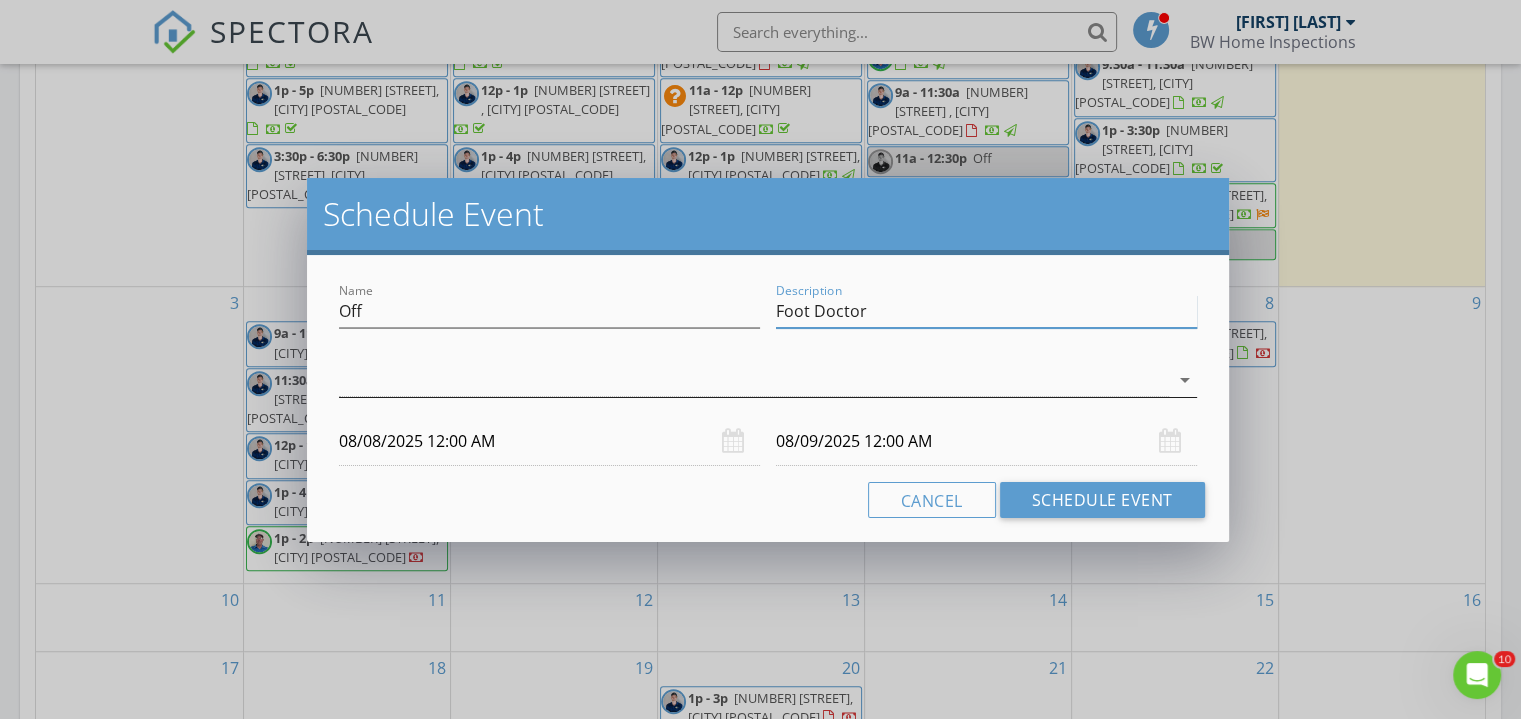 type on "Foot Doctor" 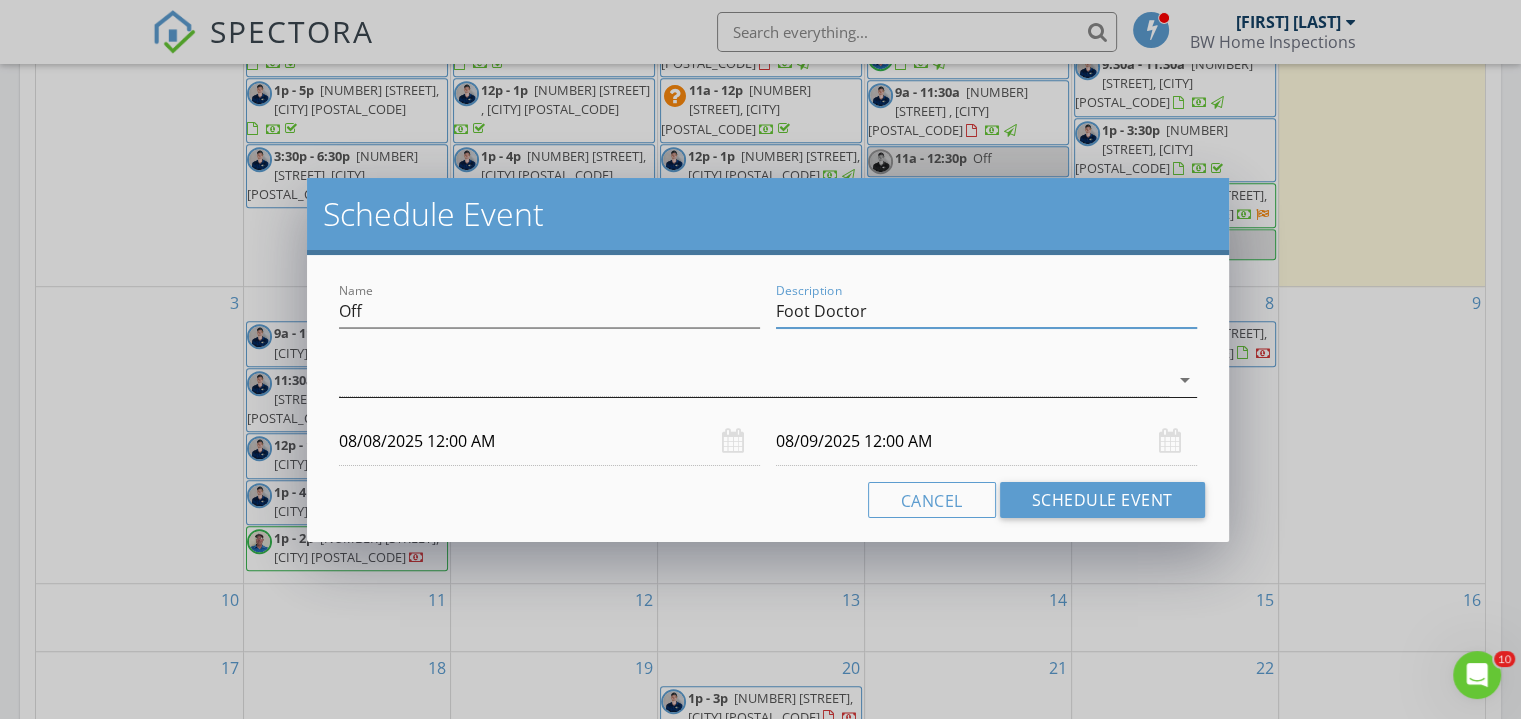 click at bounding box center [754, 380] 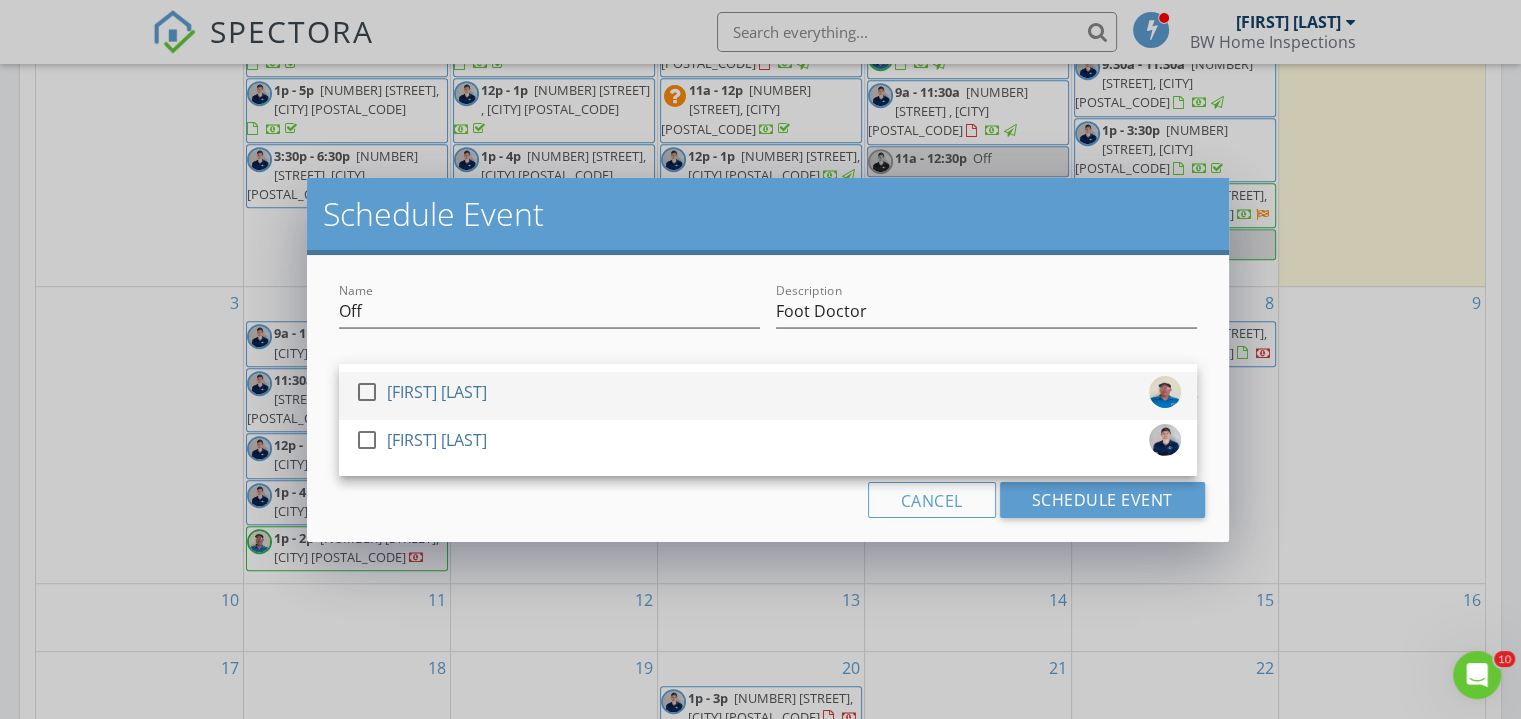 click at bounding box center (367, 392) 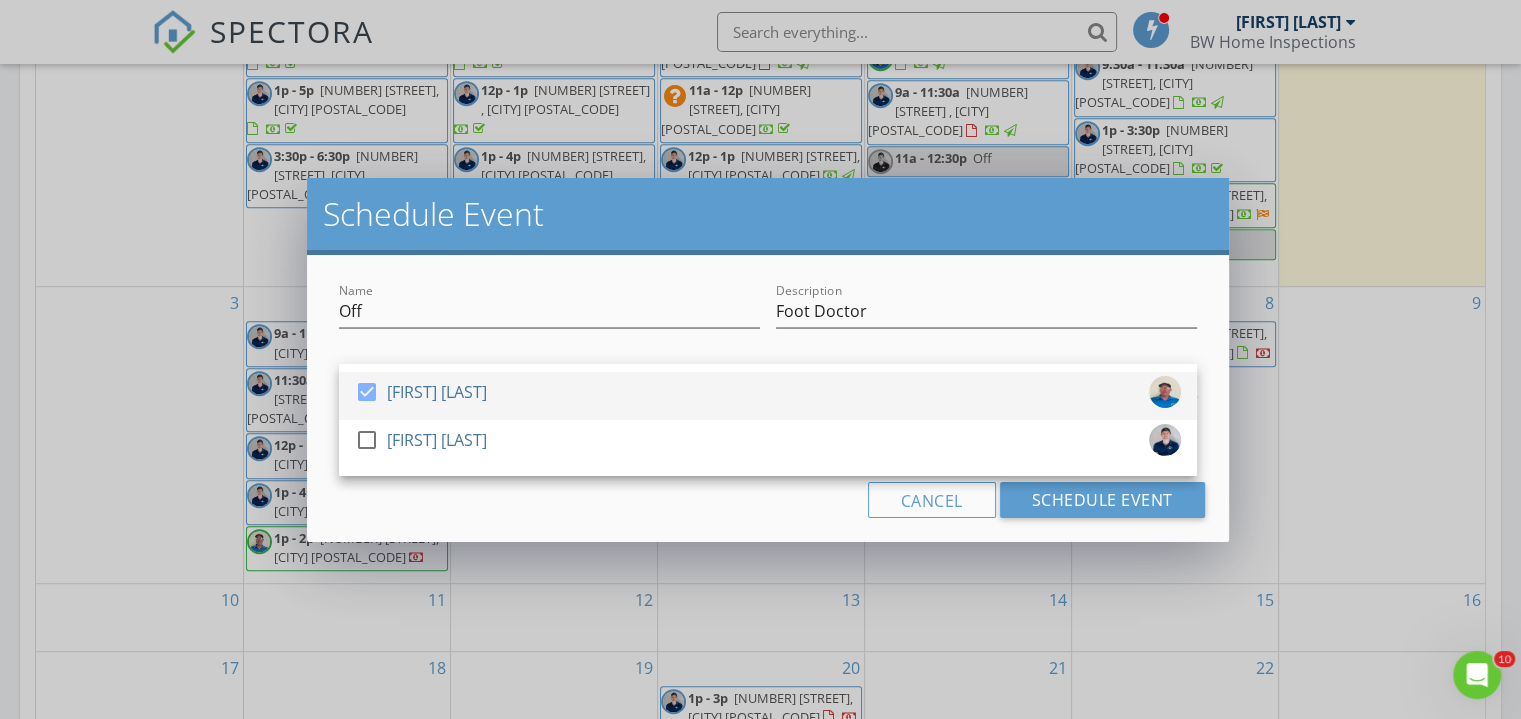 click on "check_box   [FIRST] [LAST]" at bounding box center (768, 396) 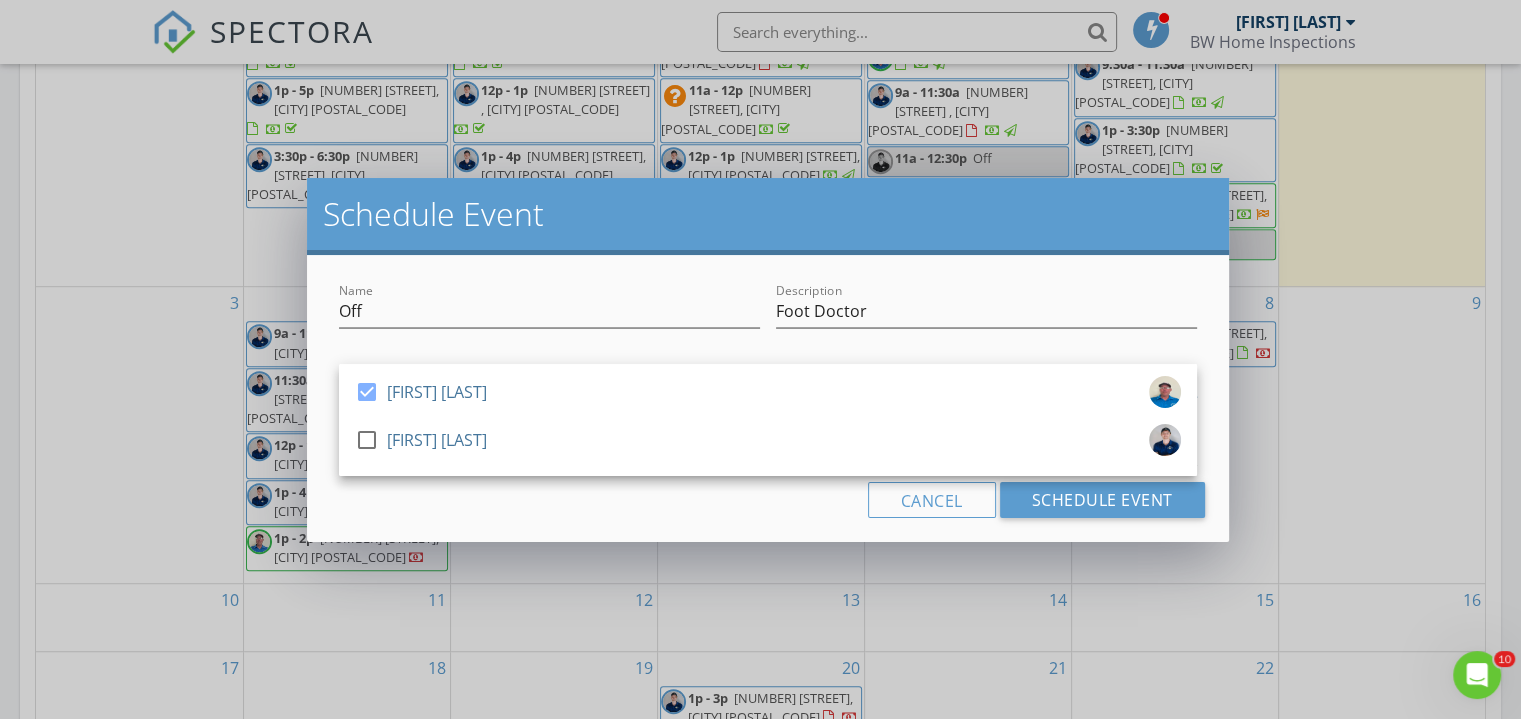 click on "Cancel   Schedule Event" at bounding box center [768, 500] 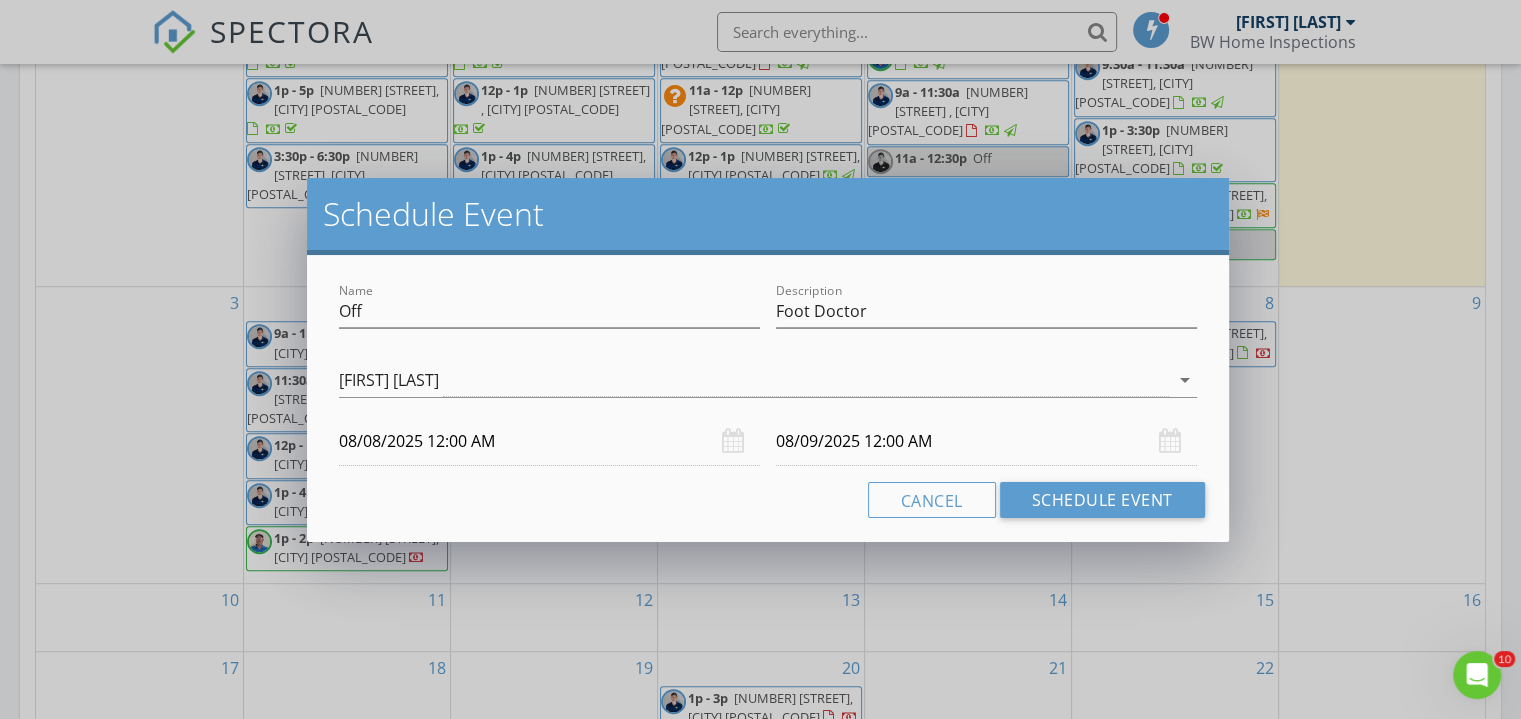 click on "08/08/2025 12:00 AM" at bounding box center [549, 441] 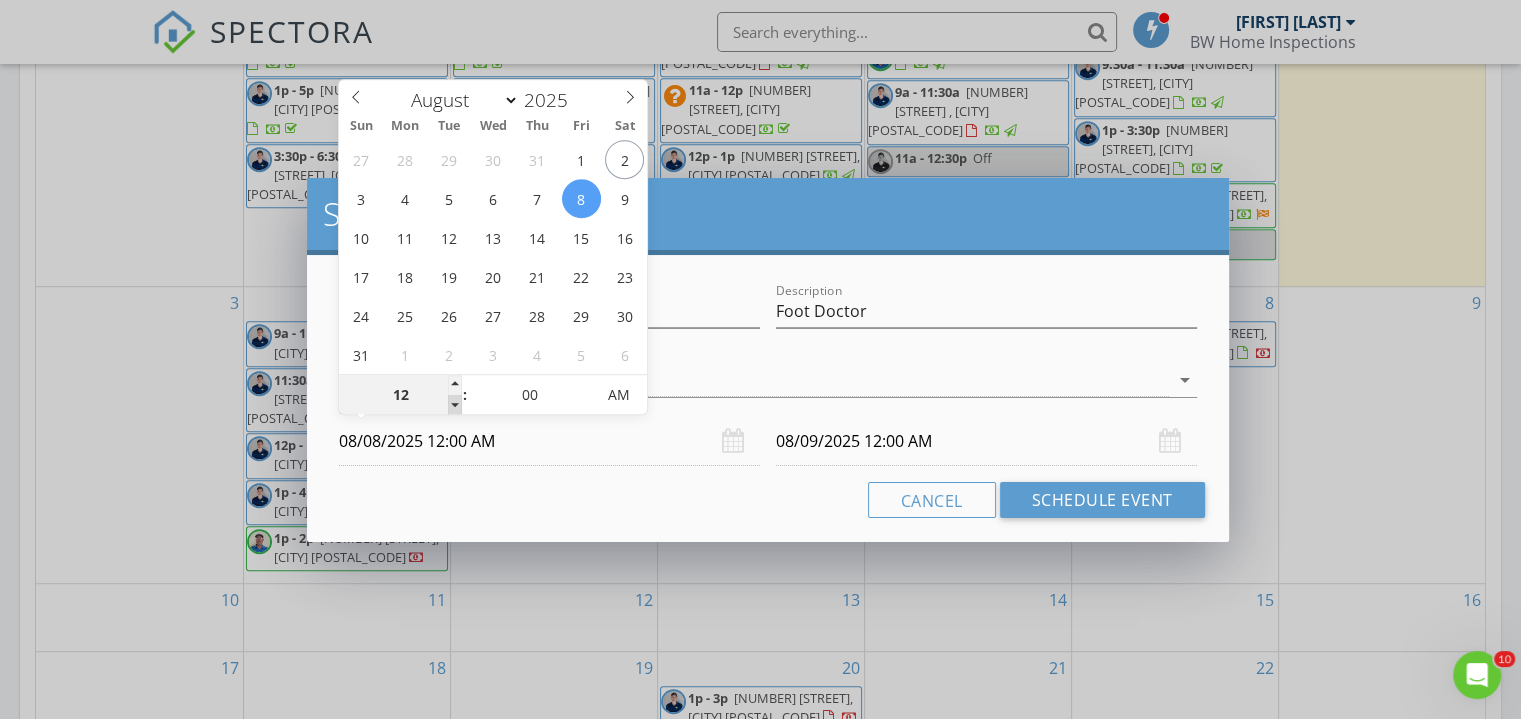 type on "11" 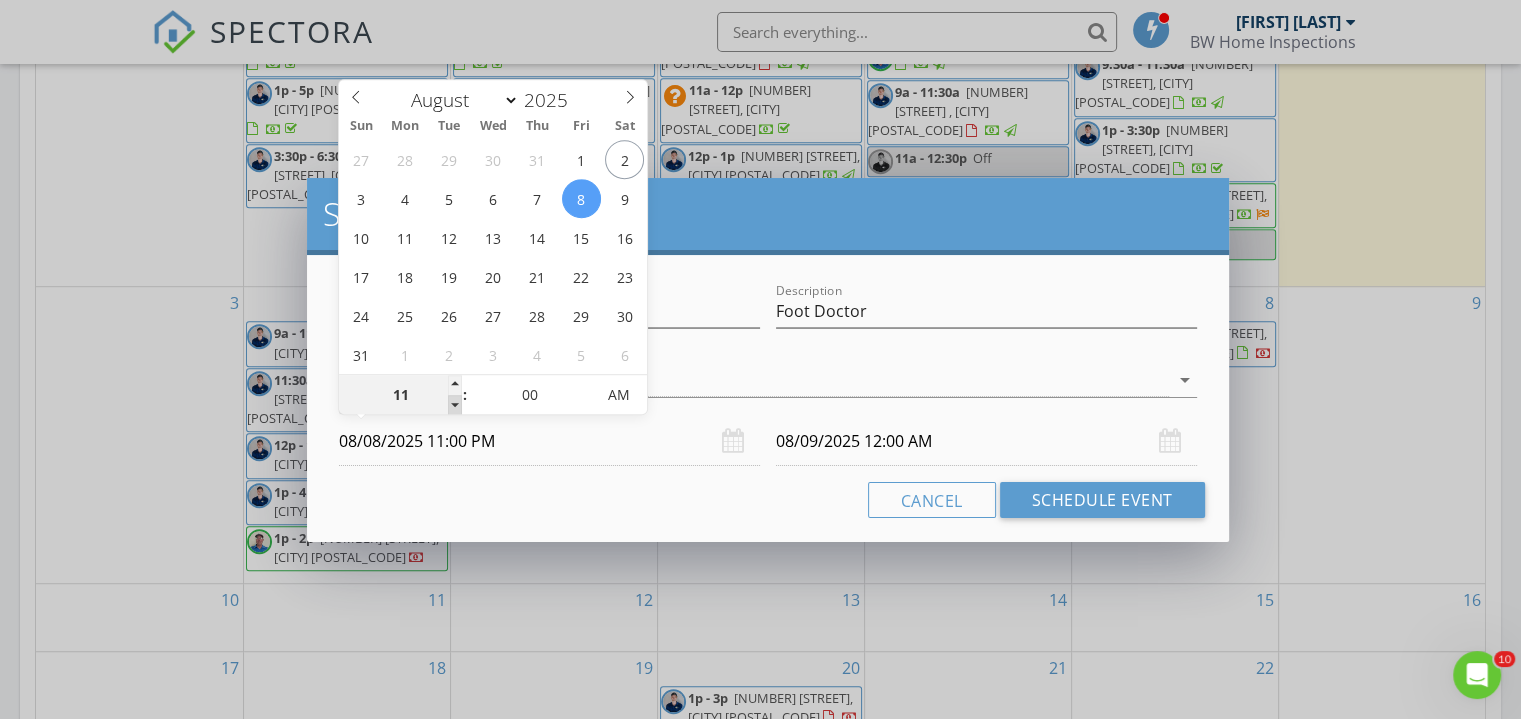 click at bounding box center (455, 405) 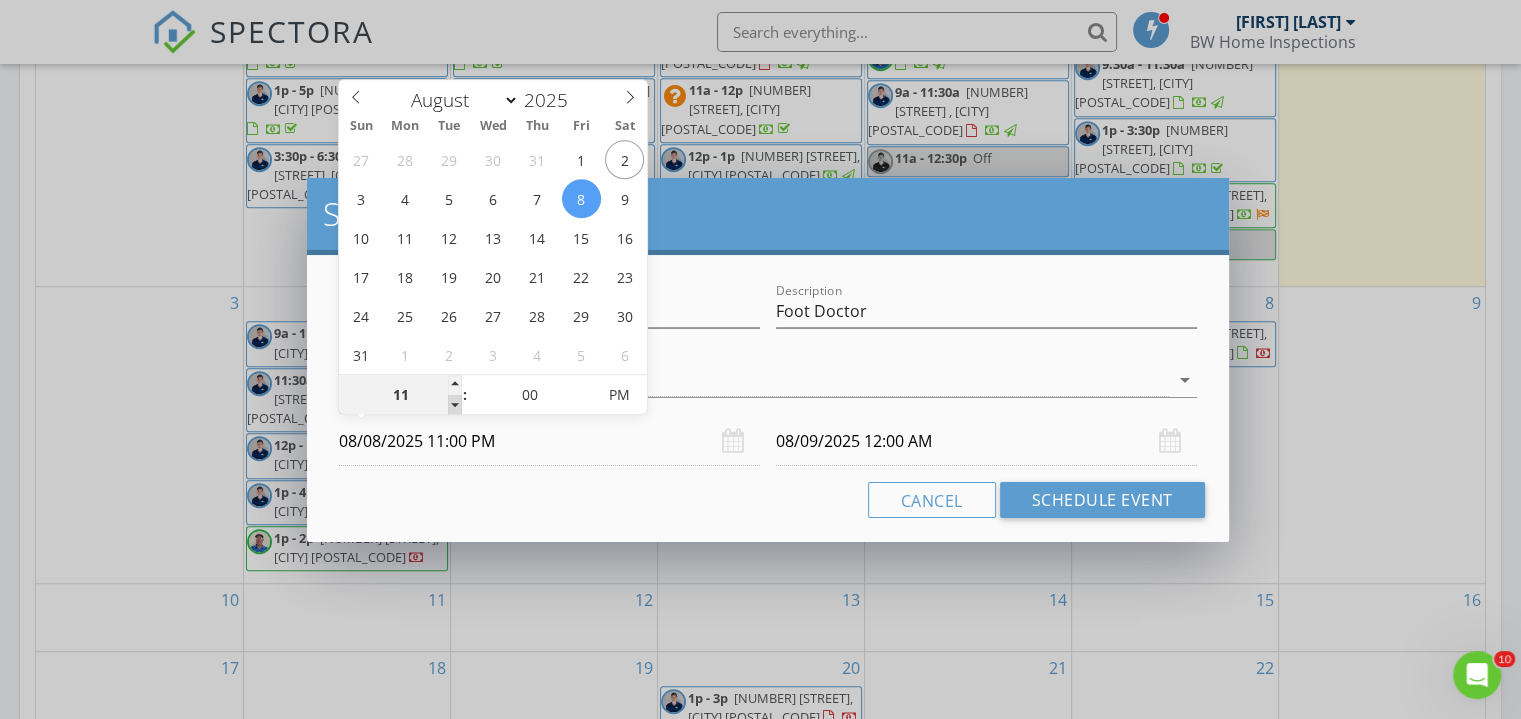 type on "08/09/2025 11:00 PM" 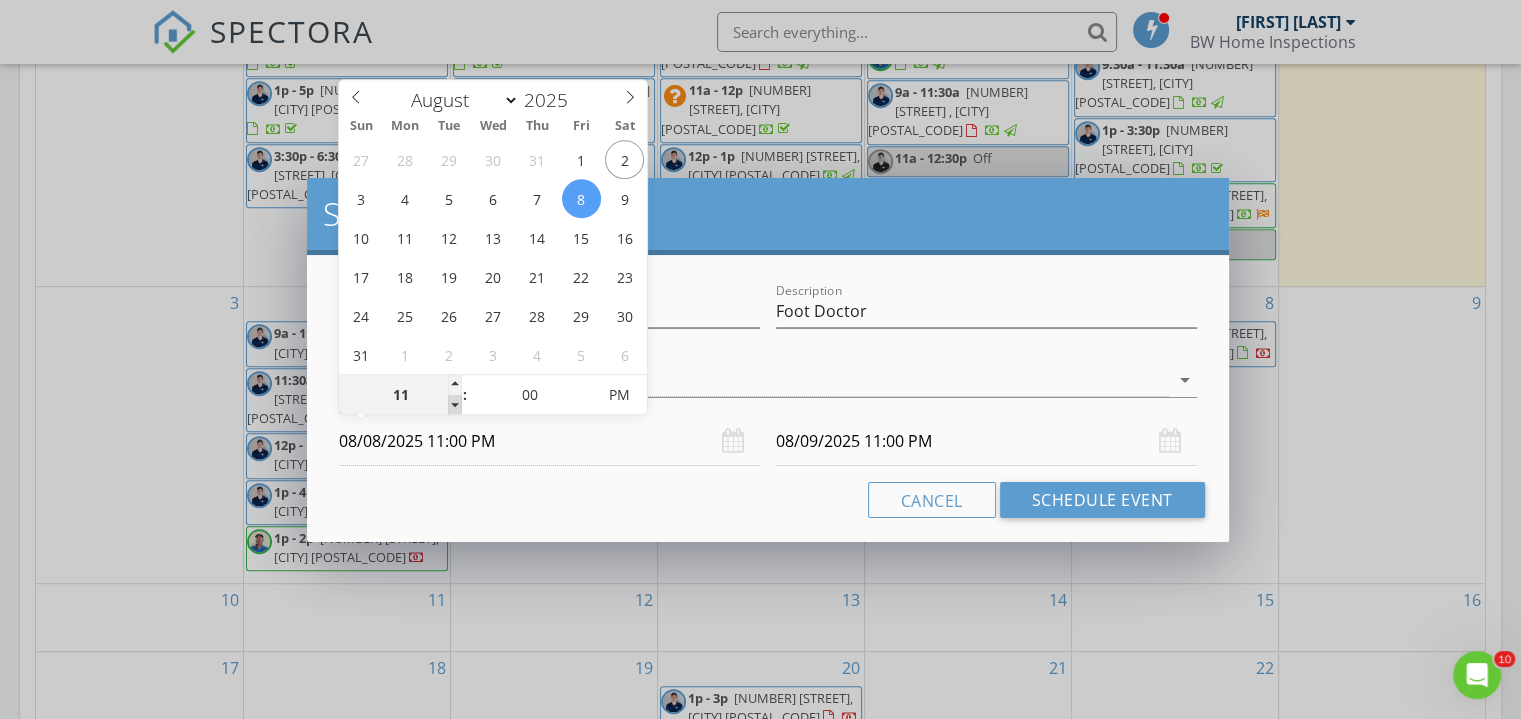 type on "10" 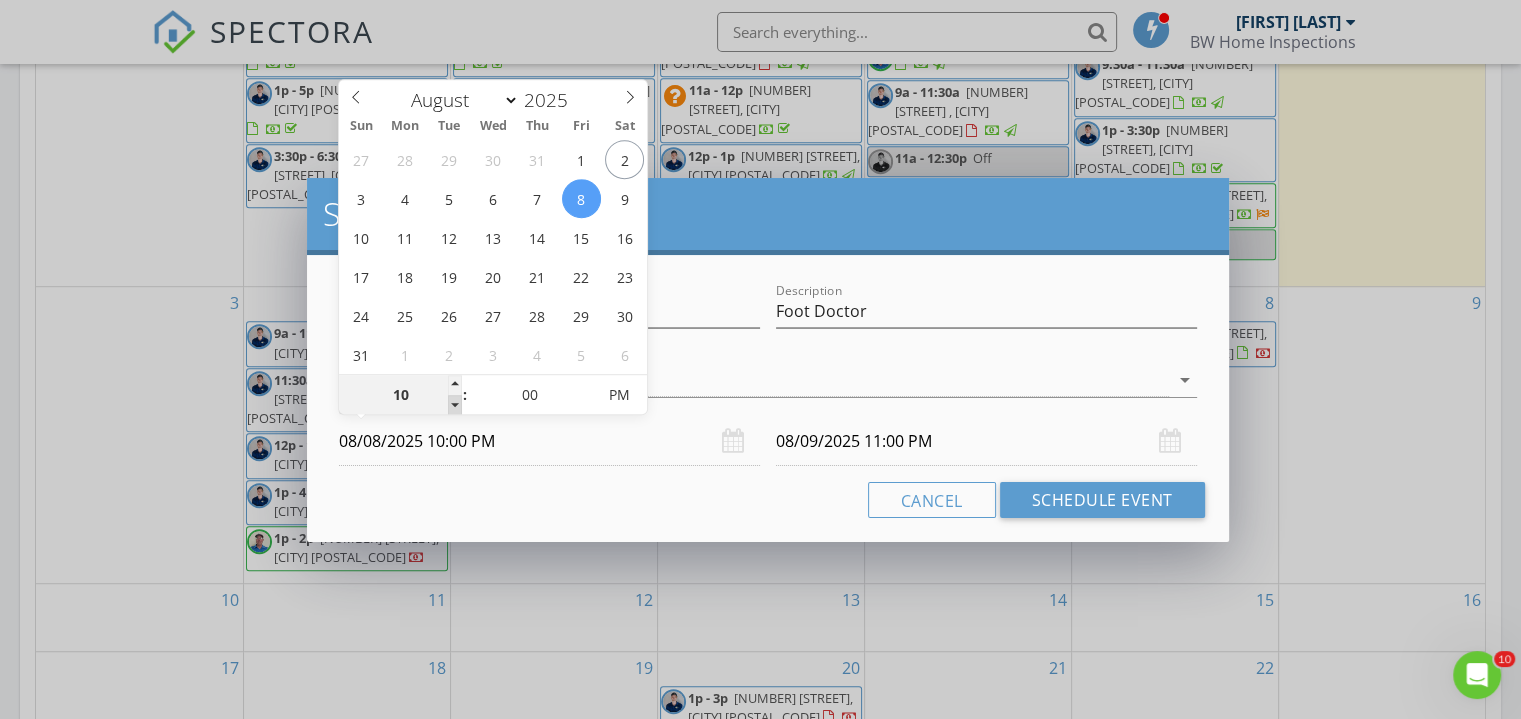 click at bounding box center [455, 405] 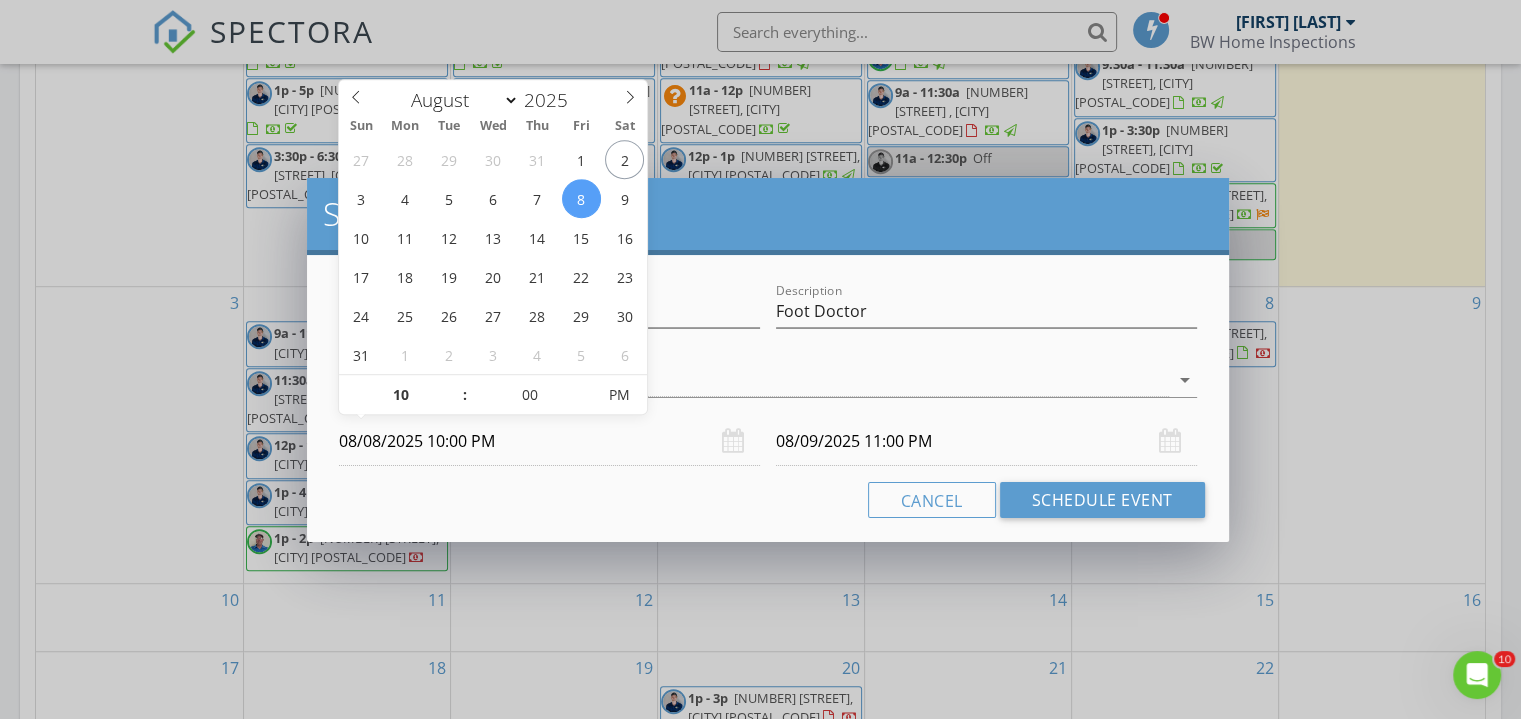 type on "08/09/2025 10:00 PM" 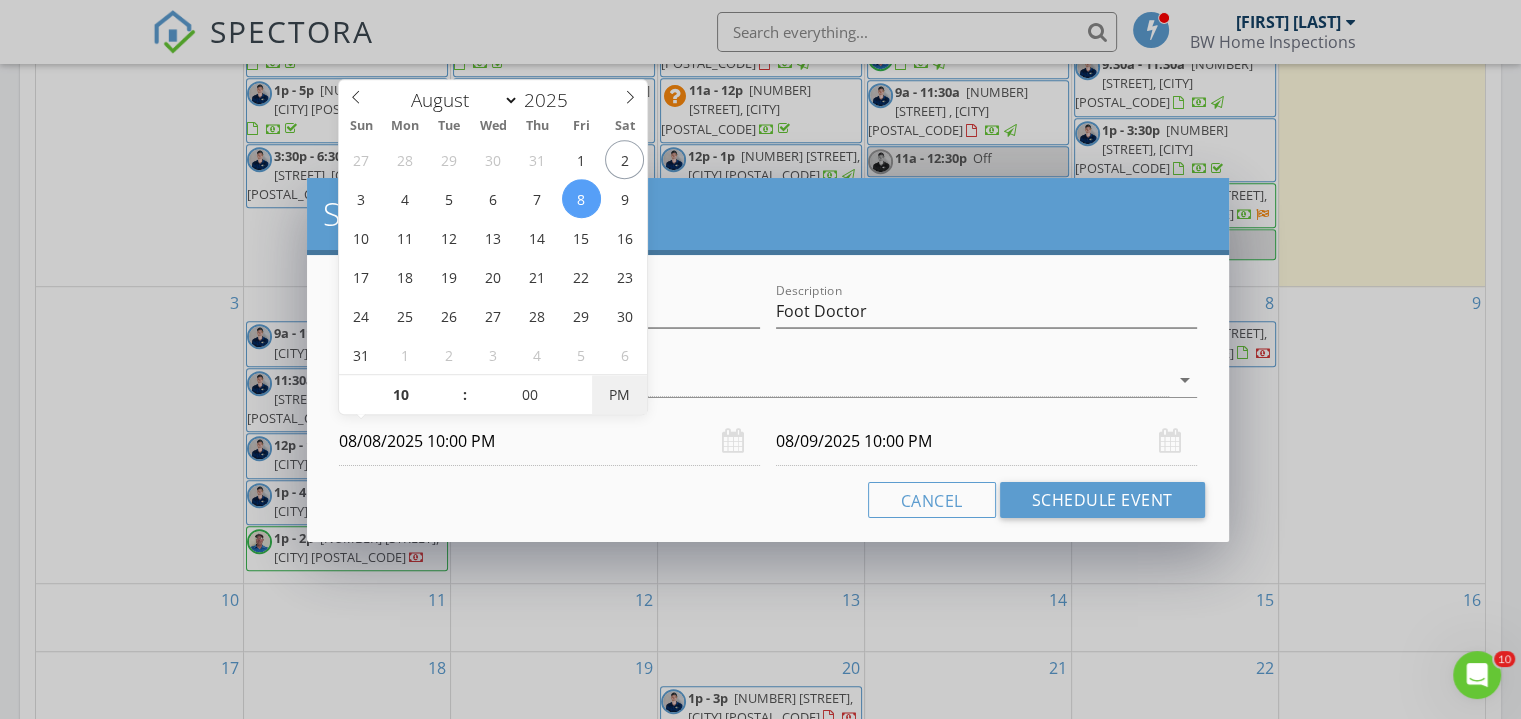type on "08/08/2025 10:00 AM" 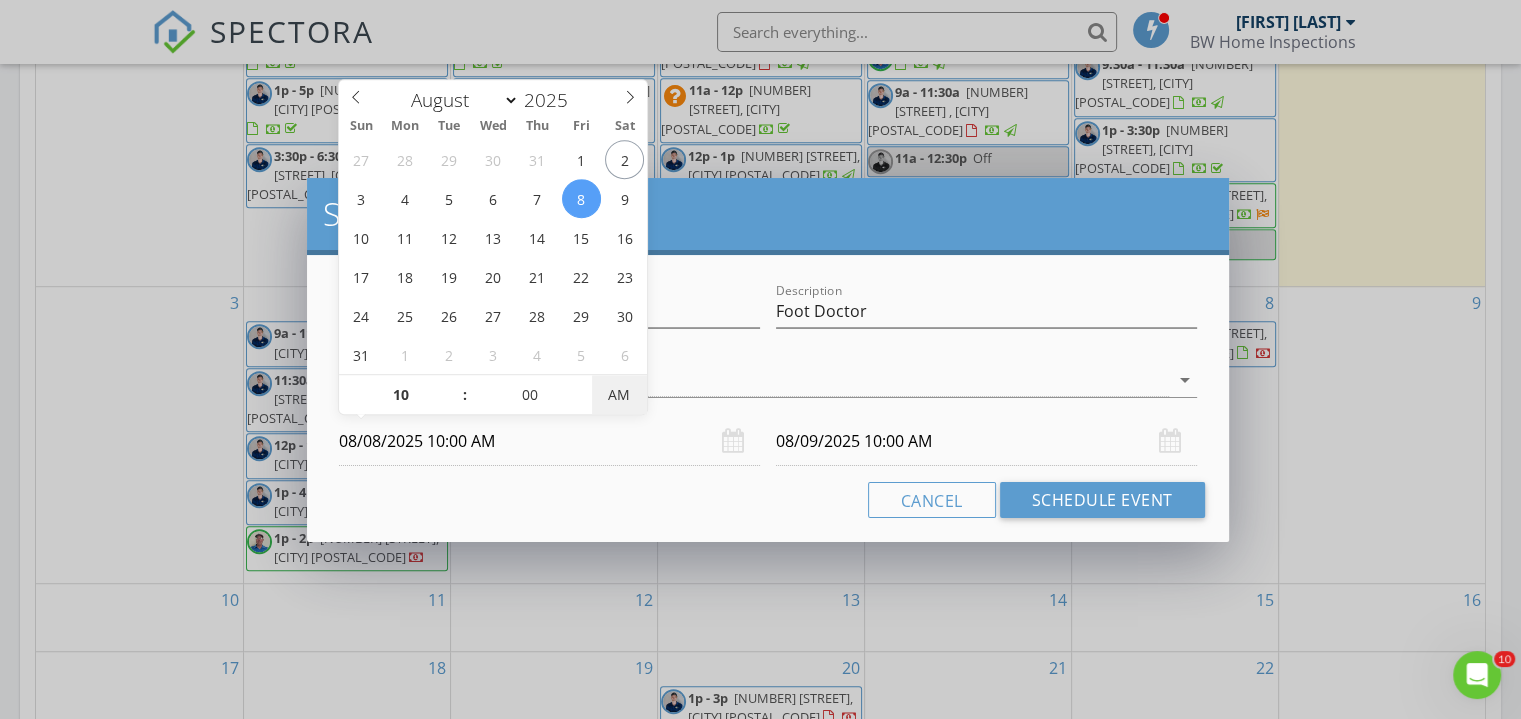 click on "AM" at bounding box center [619, 395] 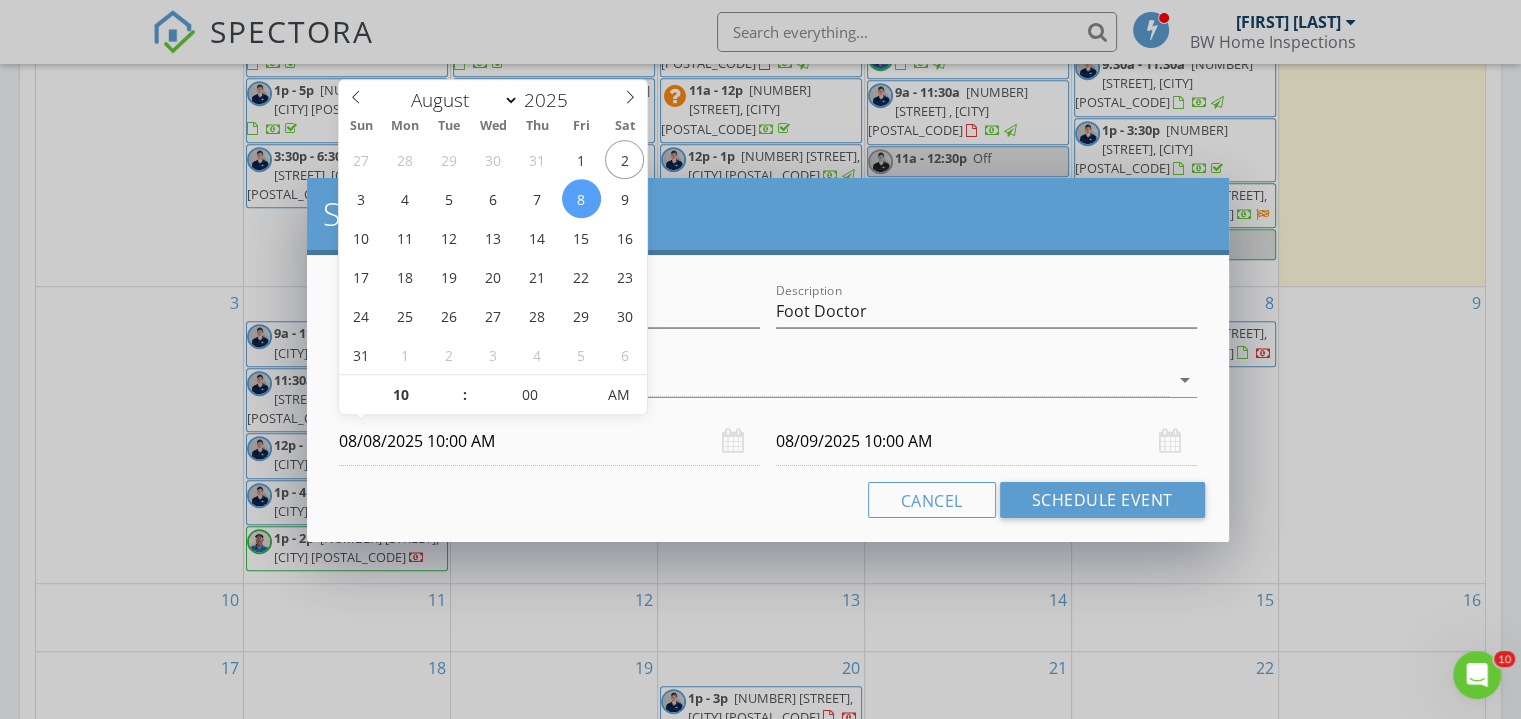 click on "08/09/2025 10:00 AM" at bounding box center [986, 441] 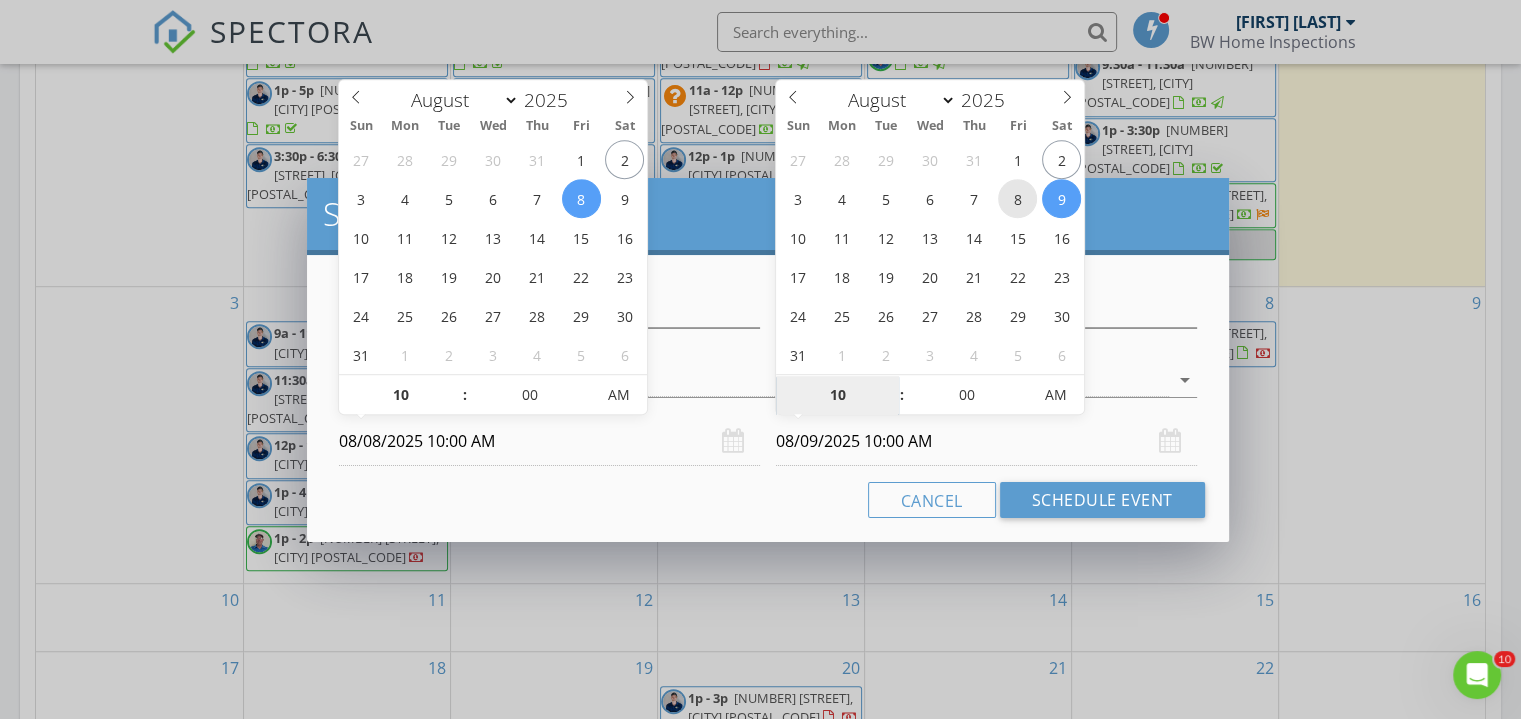 type on "08/08/2025 10:00 AM" 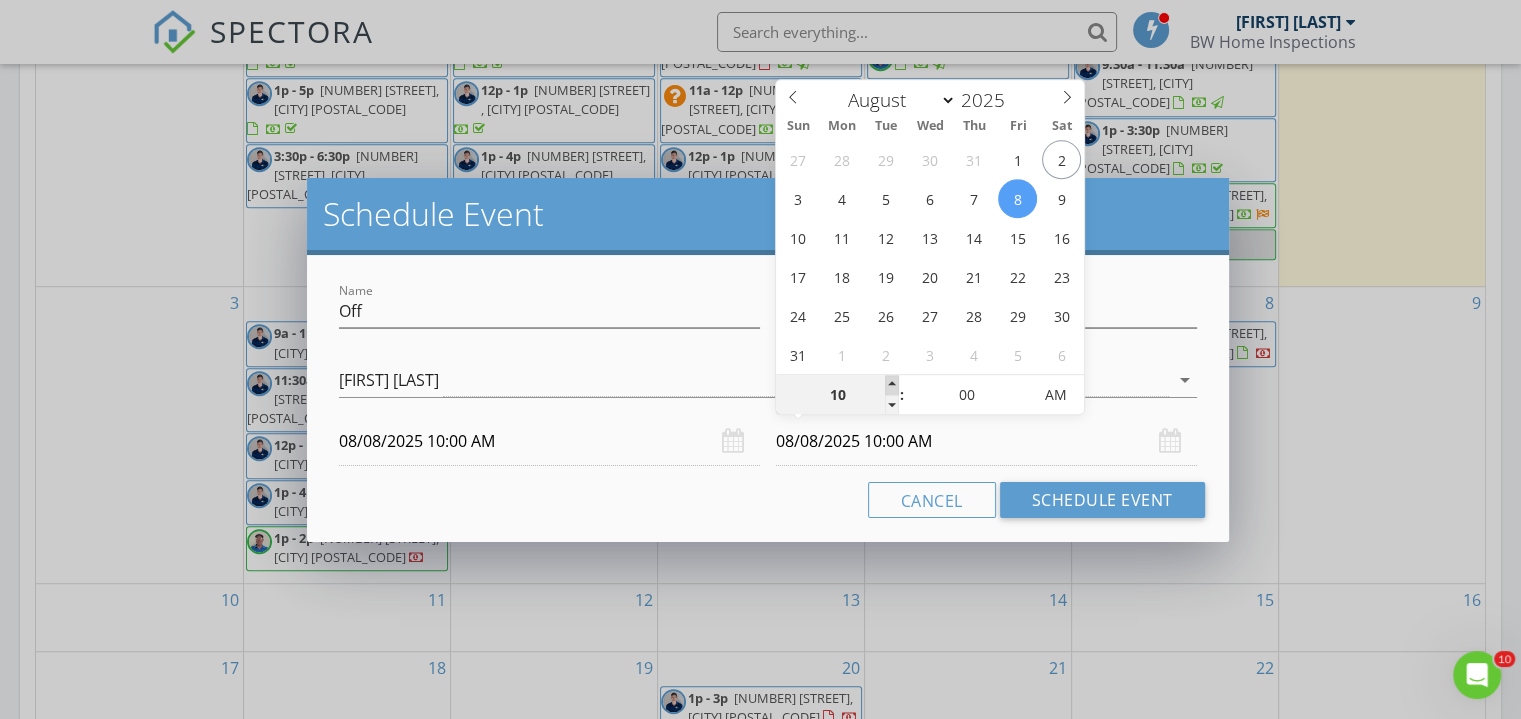 type on "11" 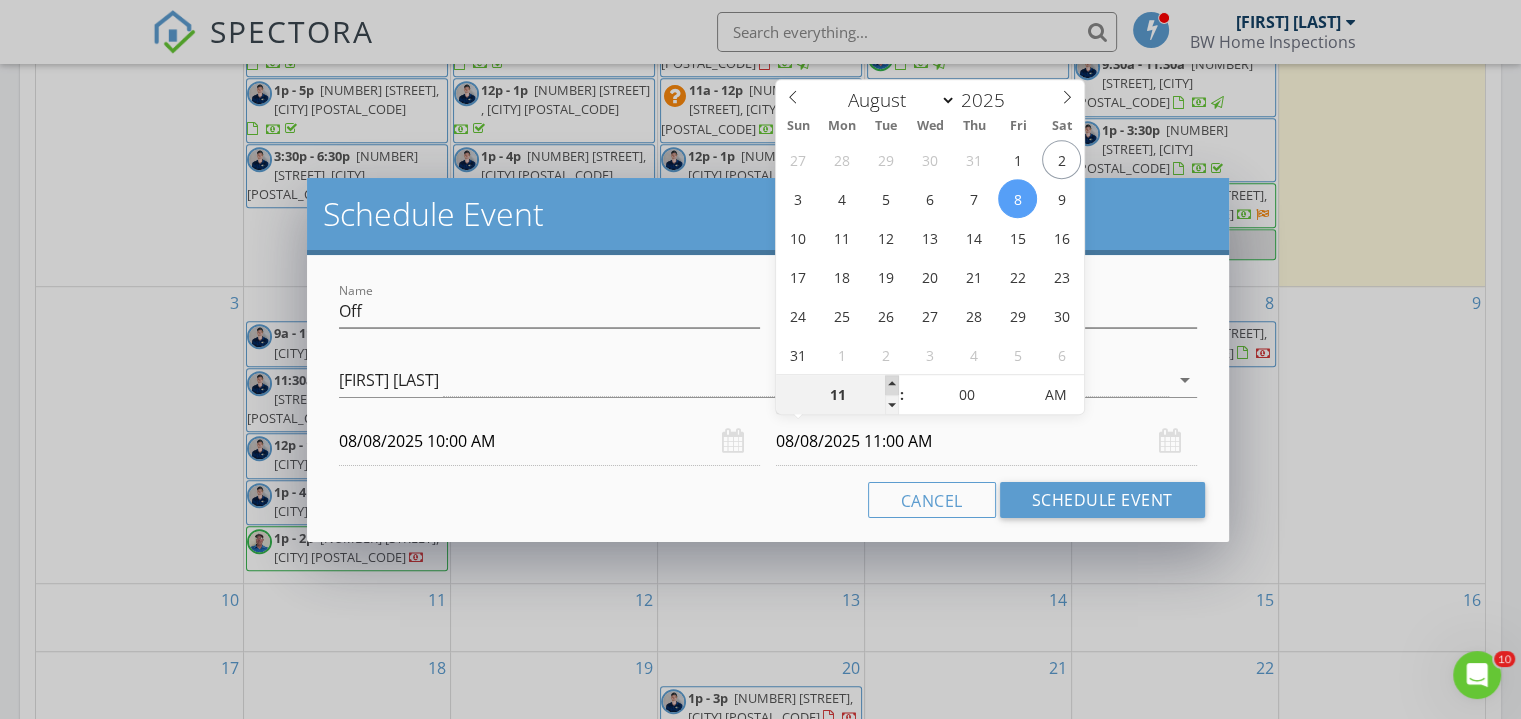 click at bounding box center (892, 385) 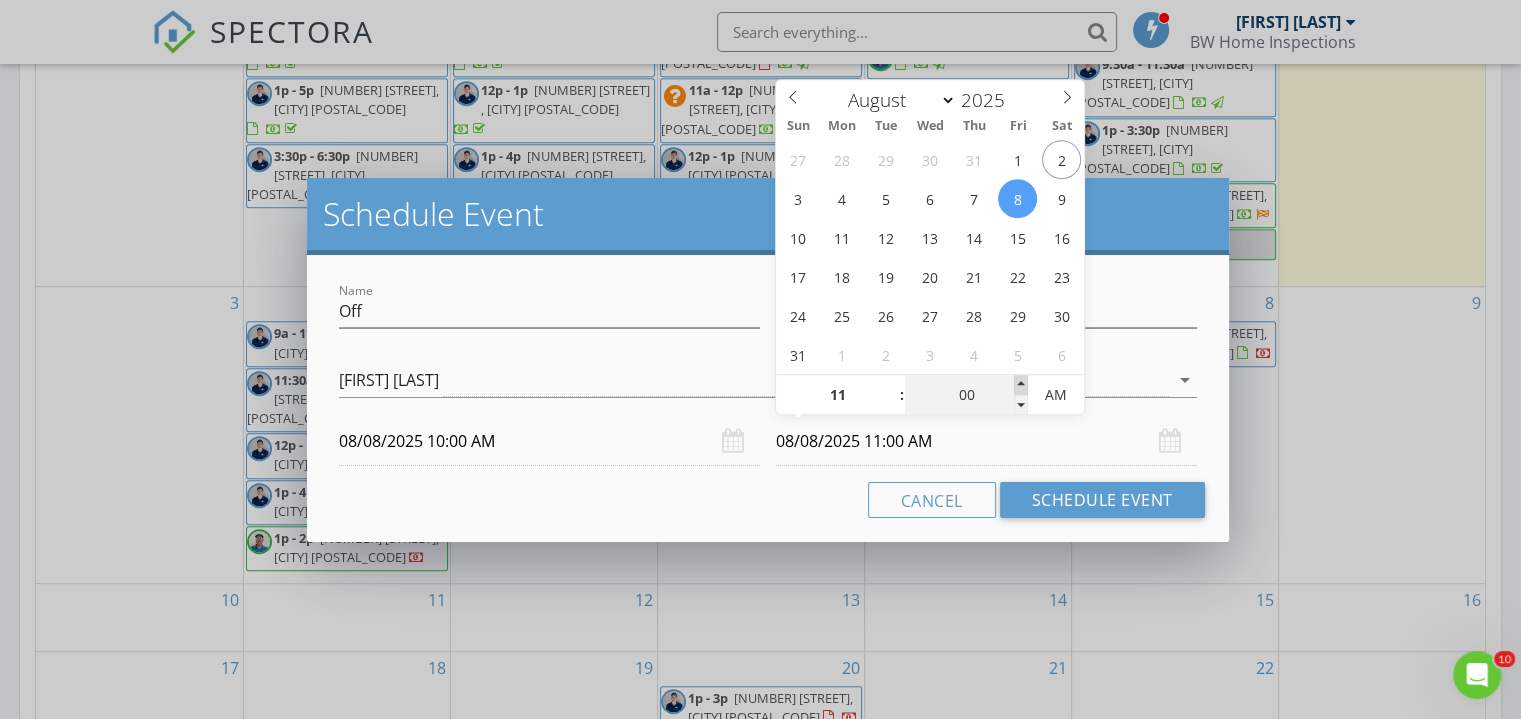 type on "05" 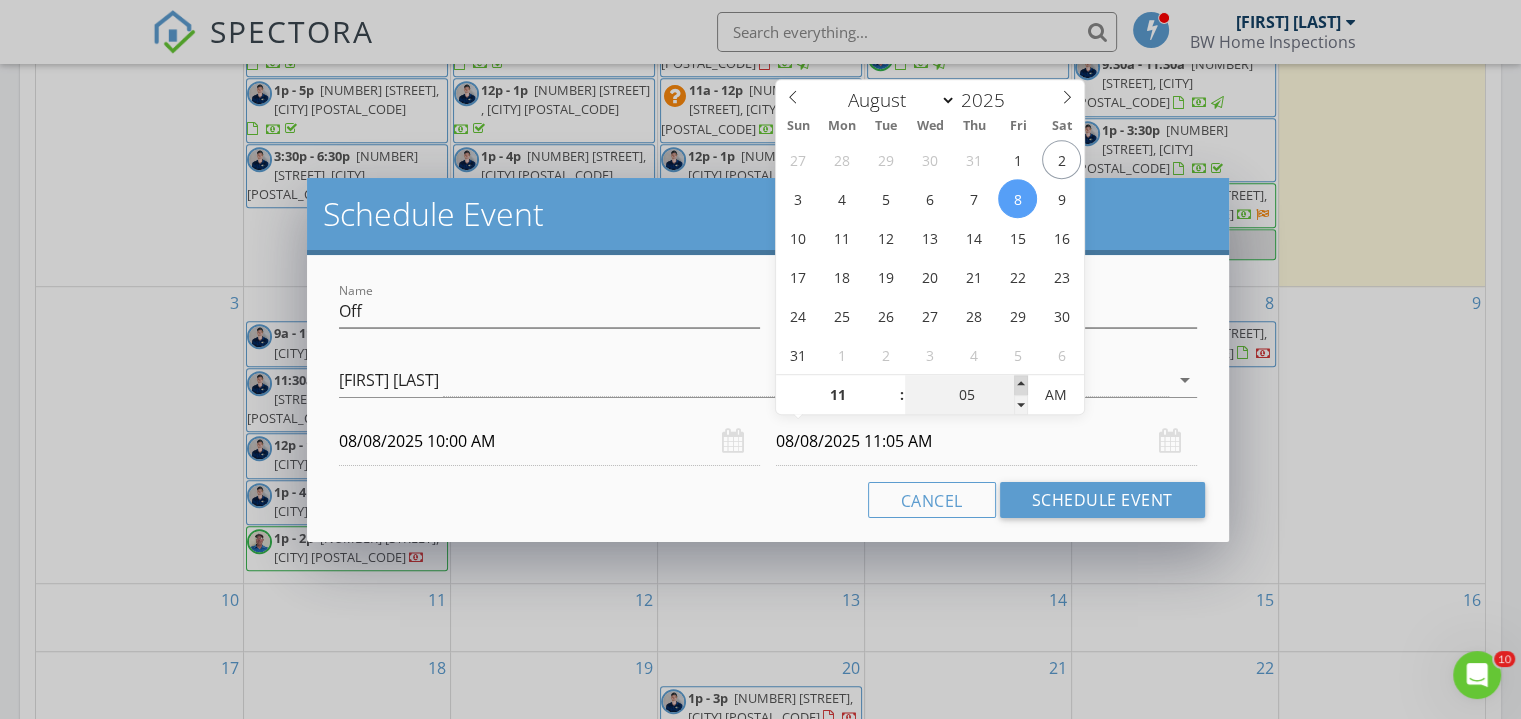 click at bounding box center [1021, 385] 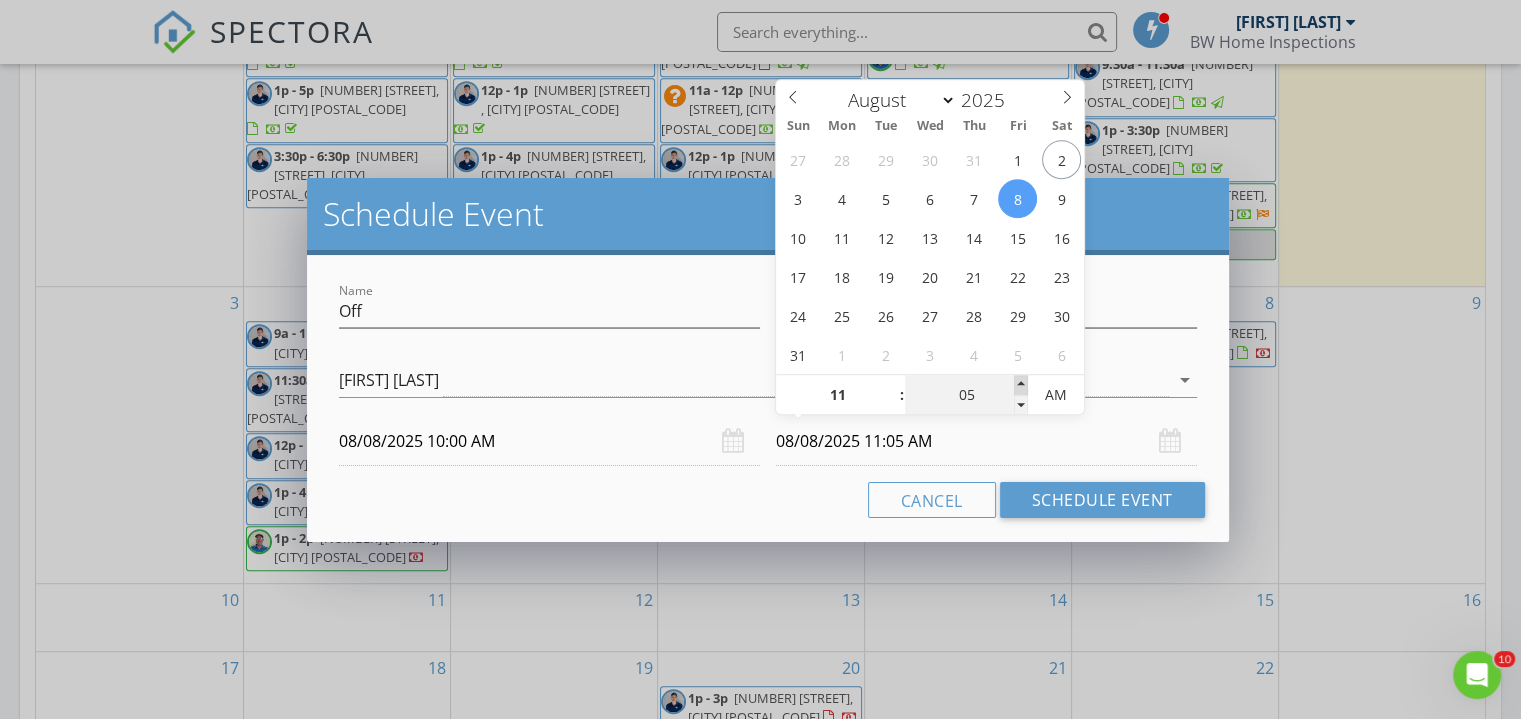 type on "10" 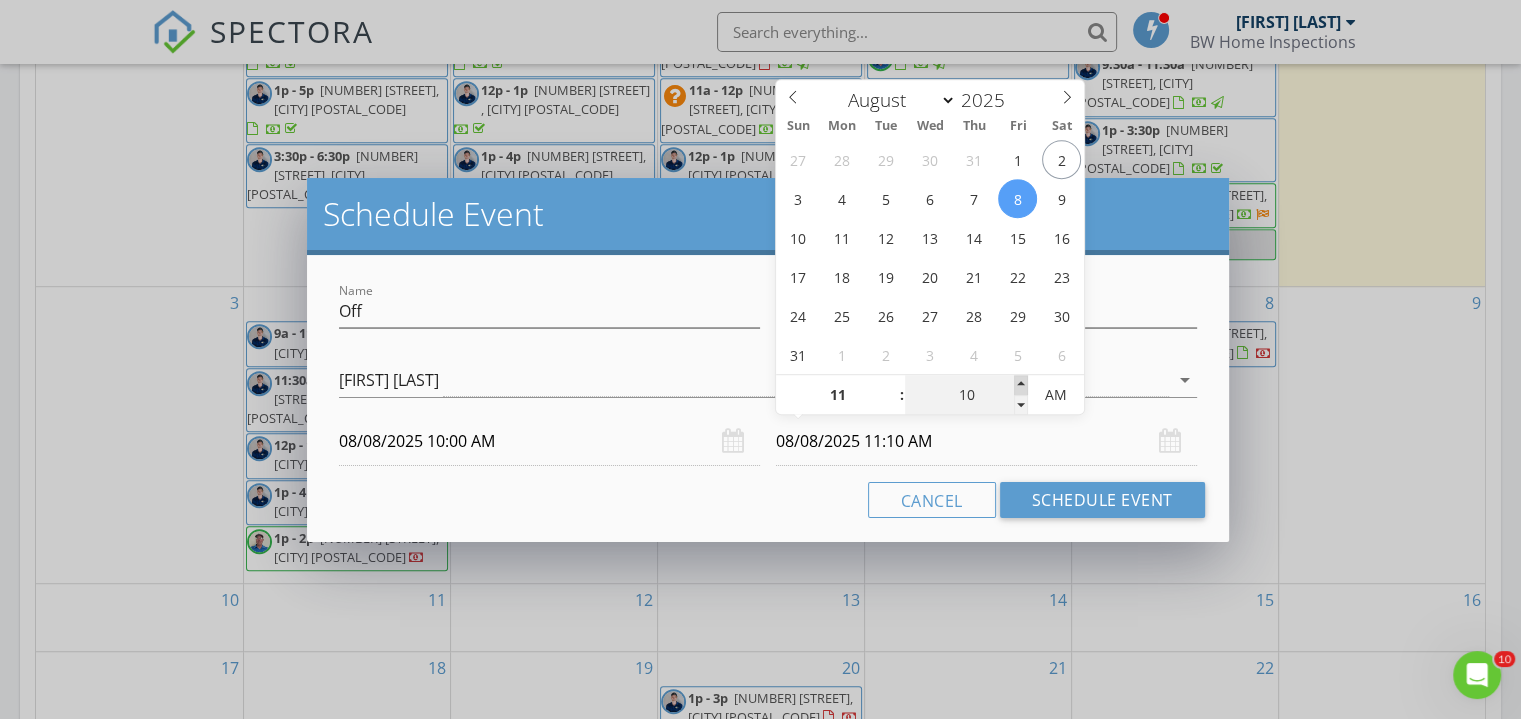 click at bounding box center (1021, 385) 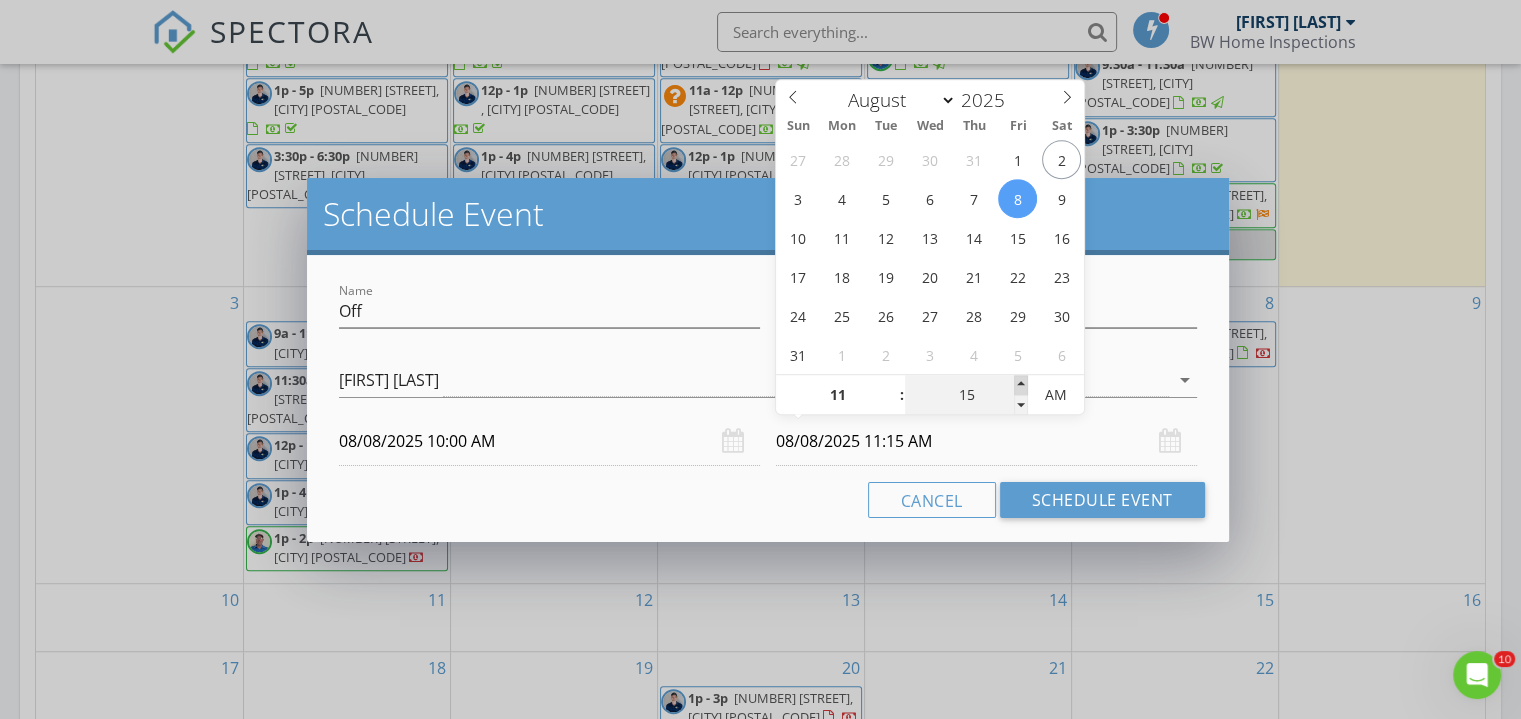 click at bounding box center (1021, 385) 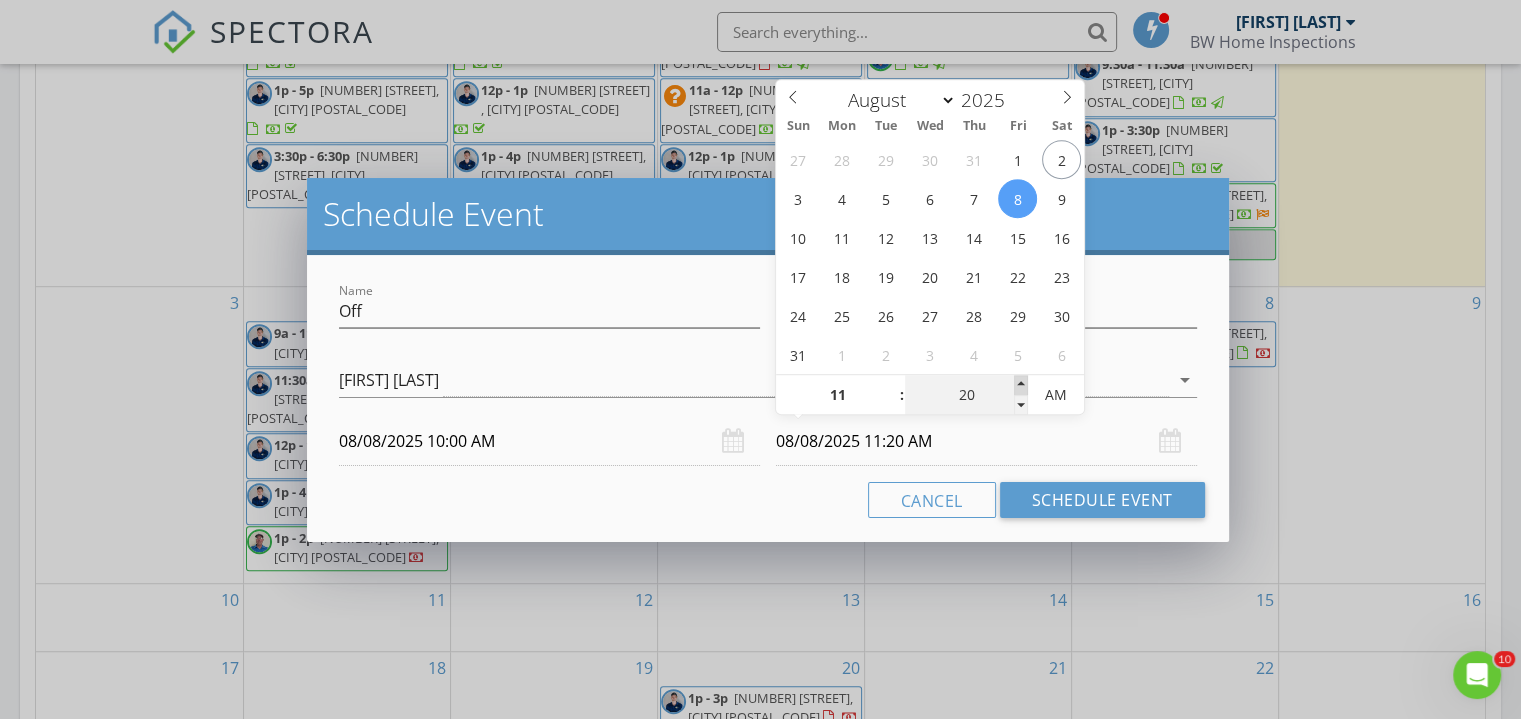 click at bounding box center (1021, 385) 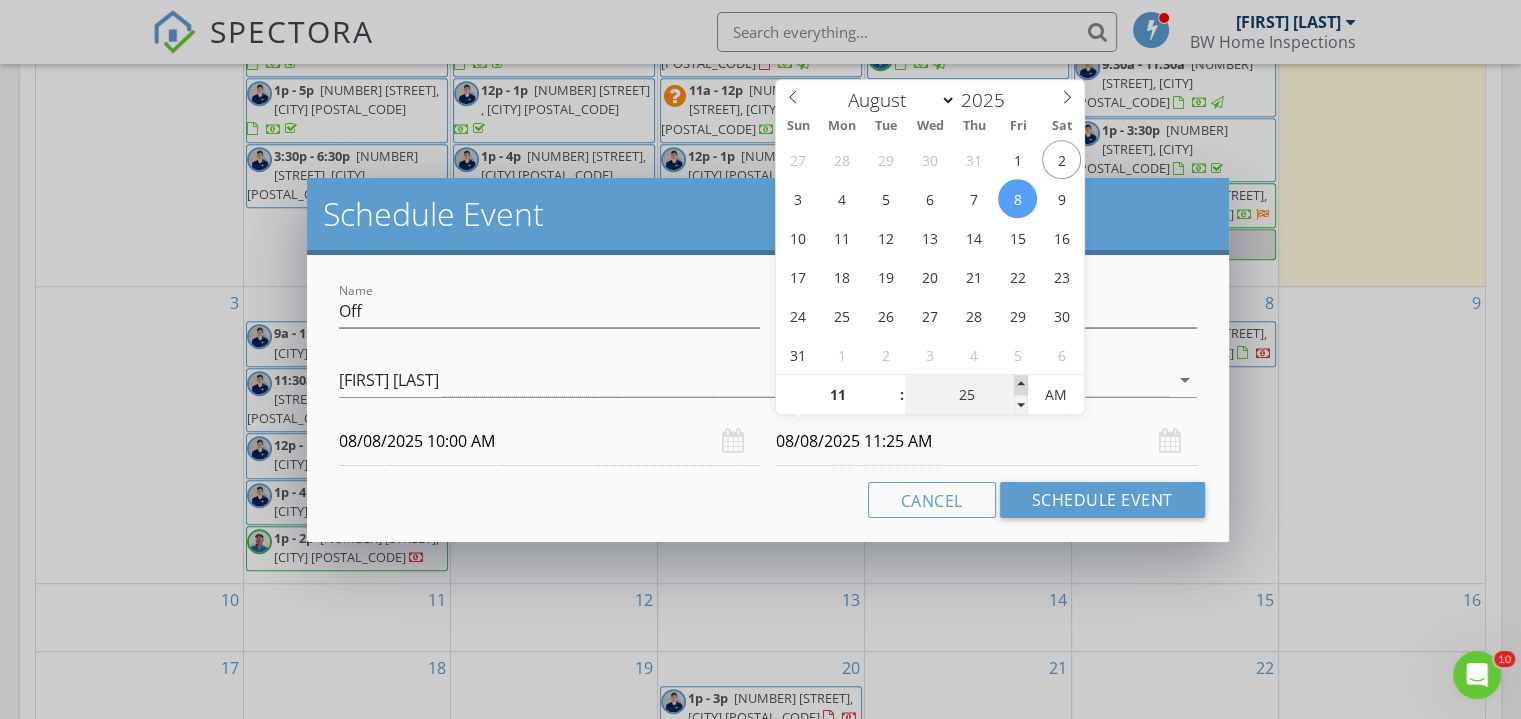 click at bounding box center (1021, 385) 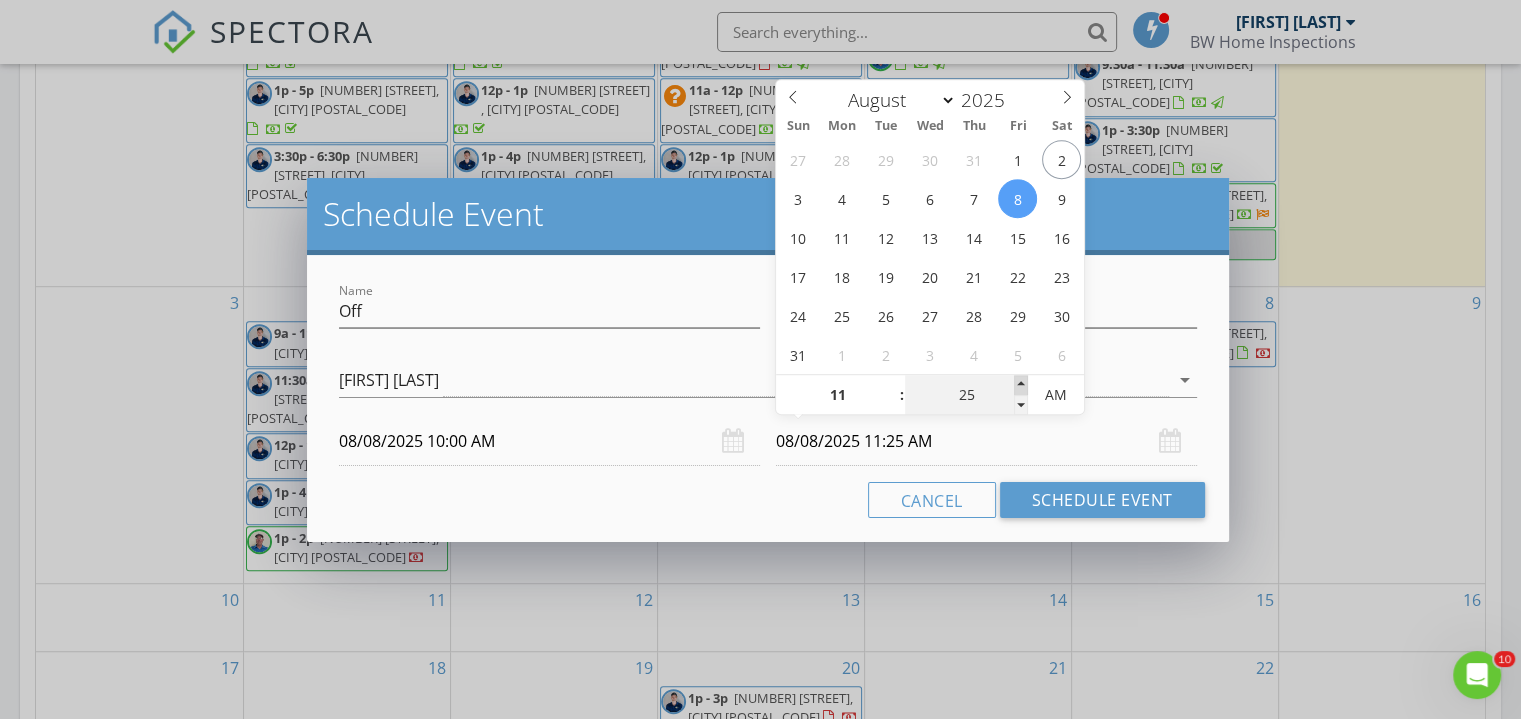 type on "30" 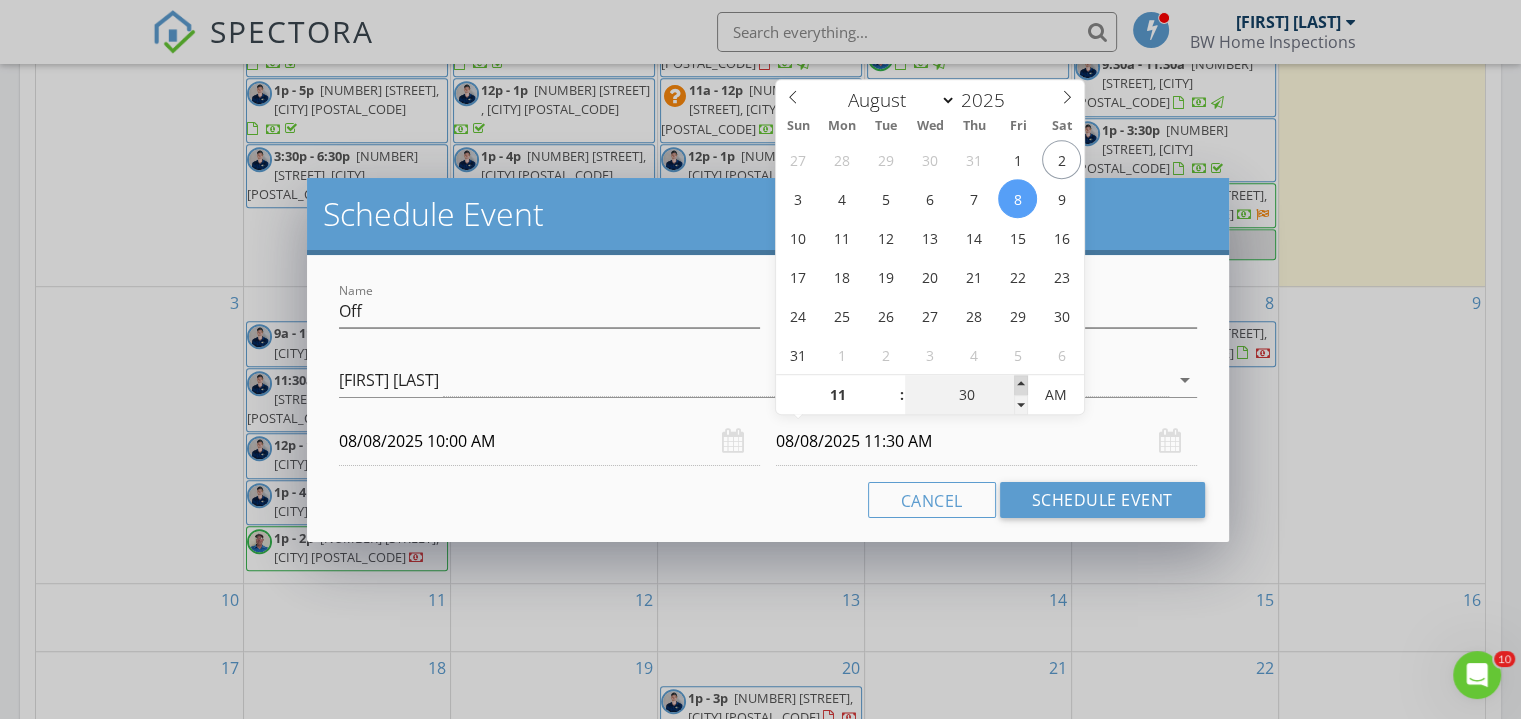 click at bounding box center [1021, 385] 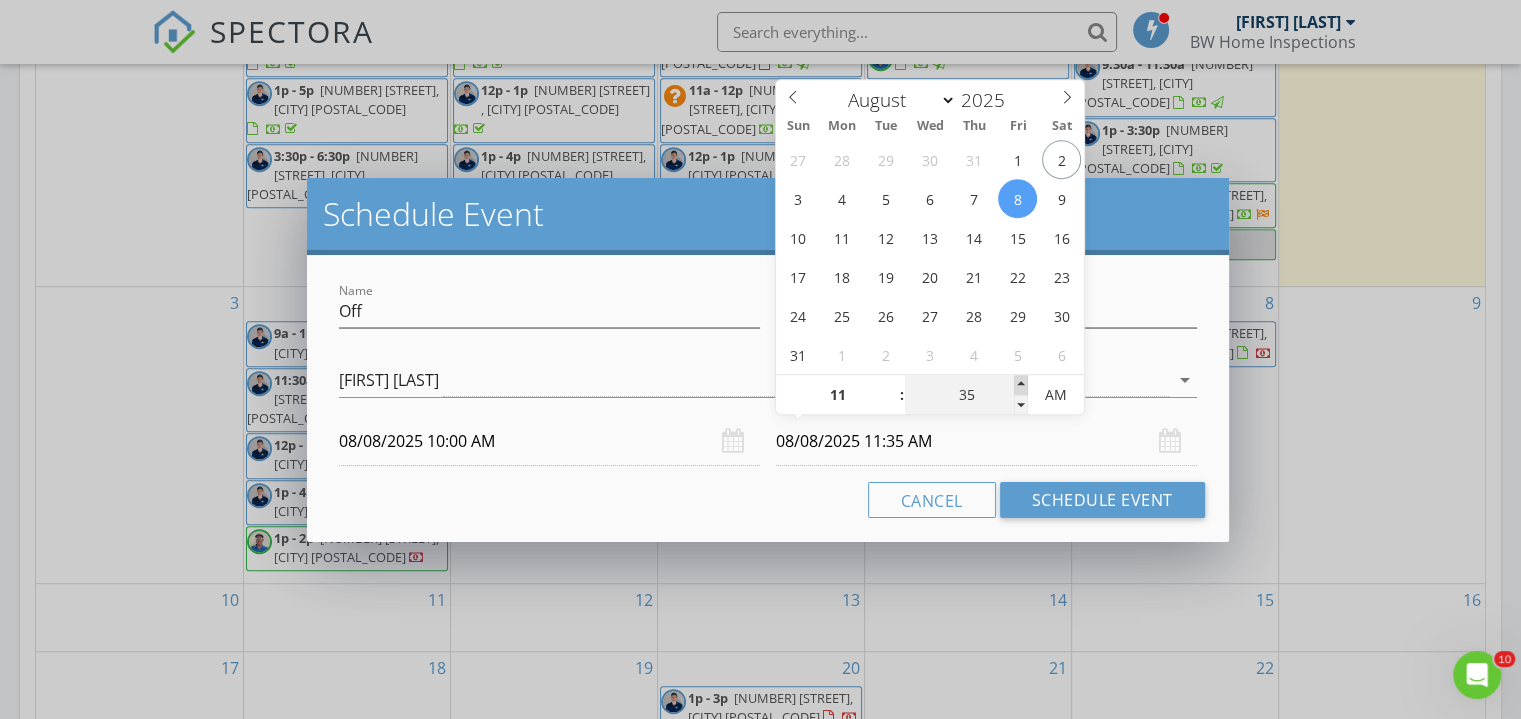 click at bounding box center [1021, 385] 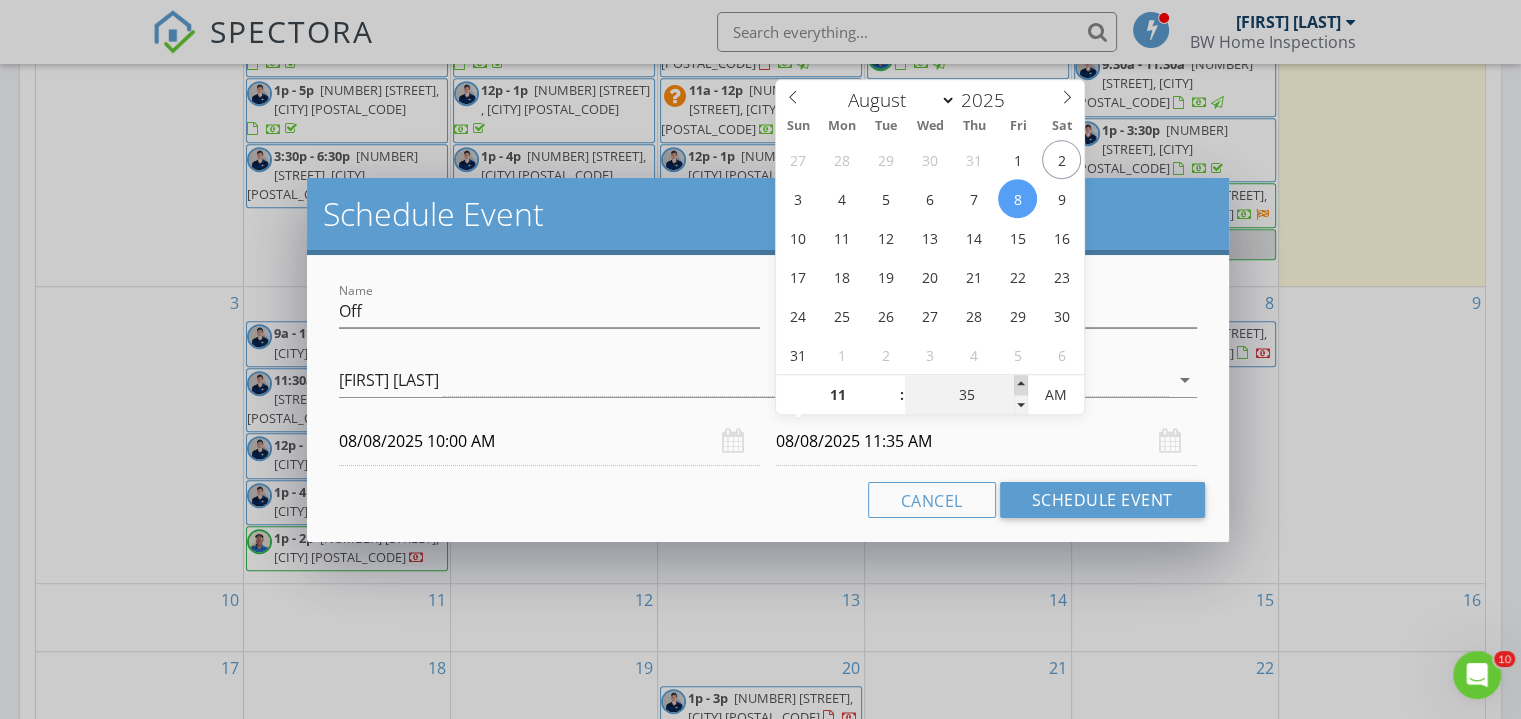 type on "40" 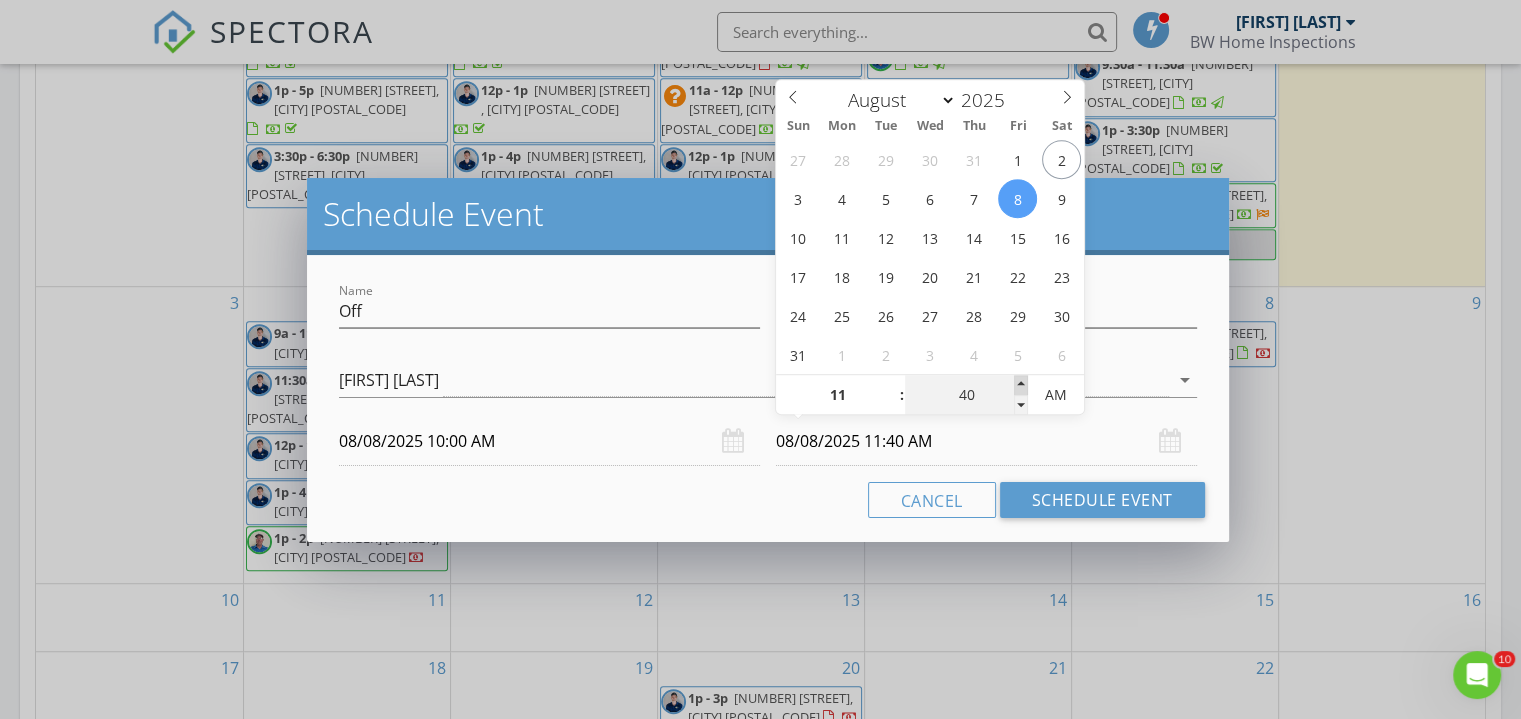 click at bounding box center [1021, 385] 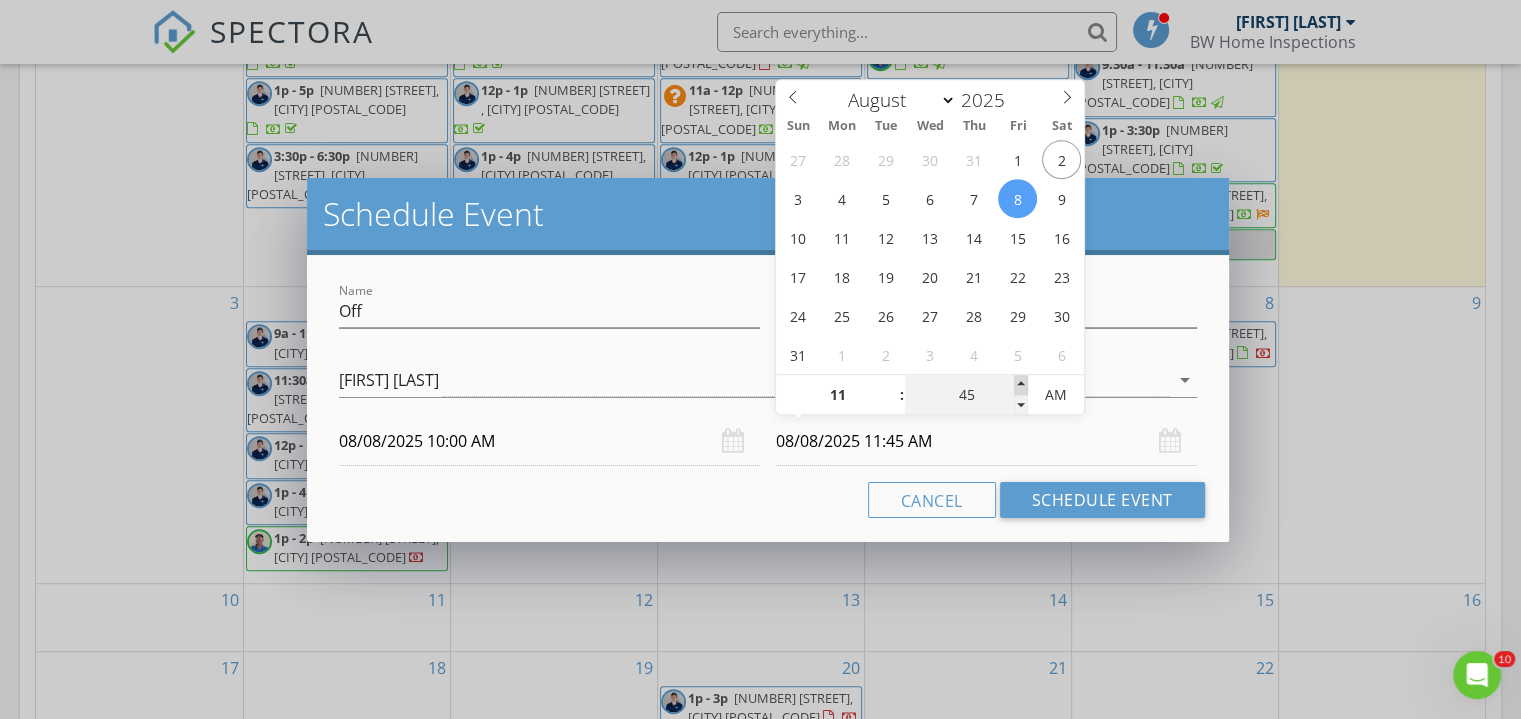 click at bounding box center (1021, 385) 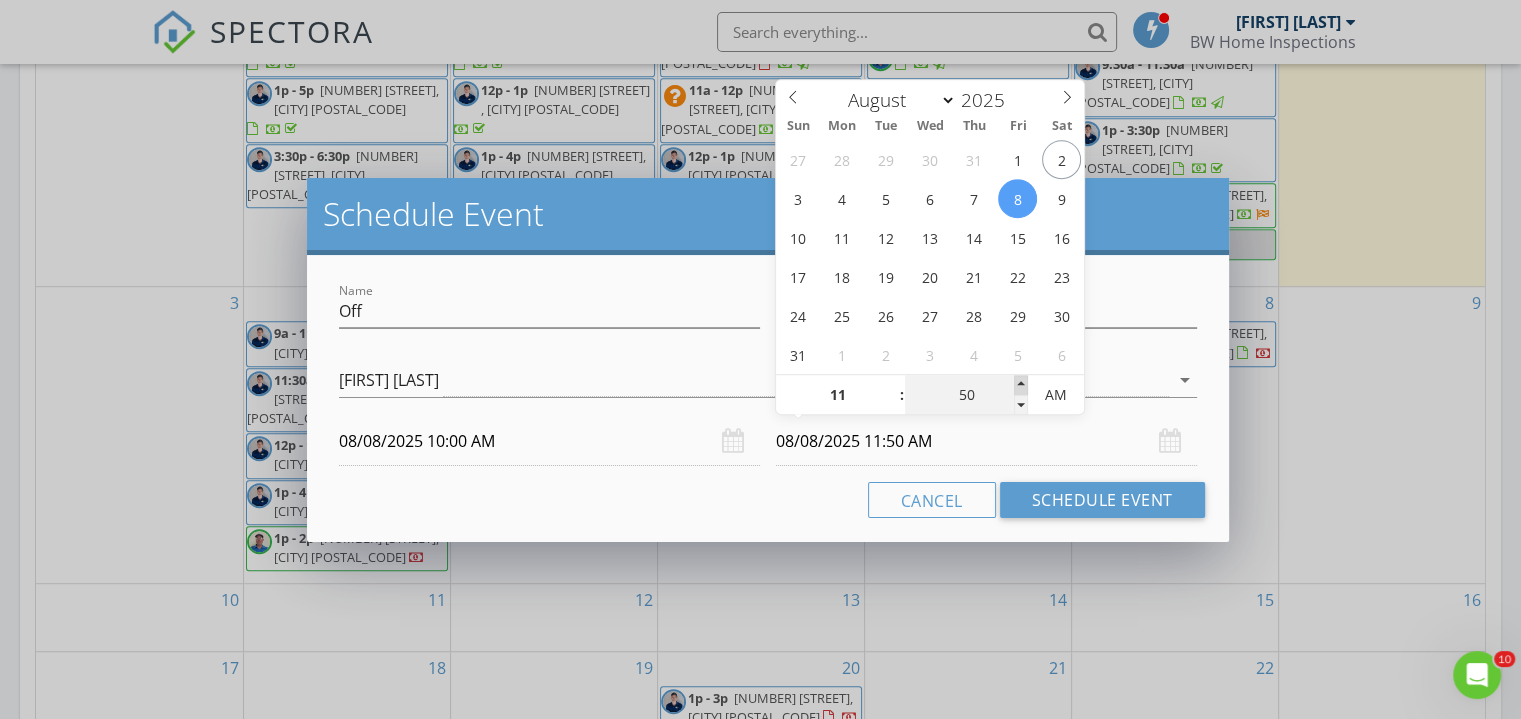 click at bounding box center [1021, 385] 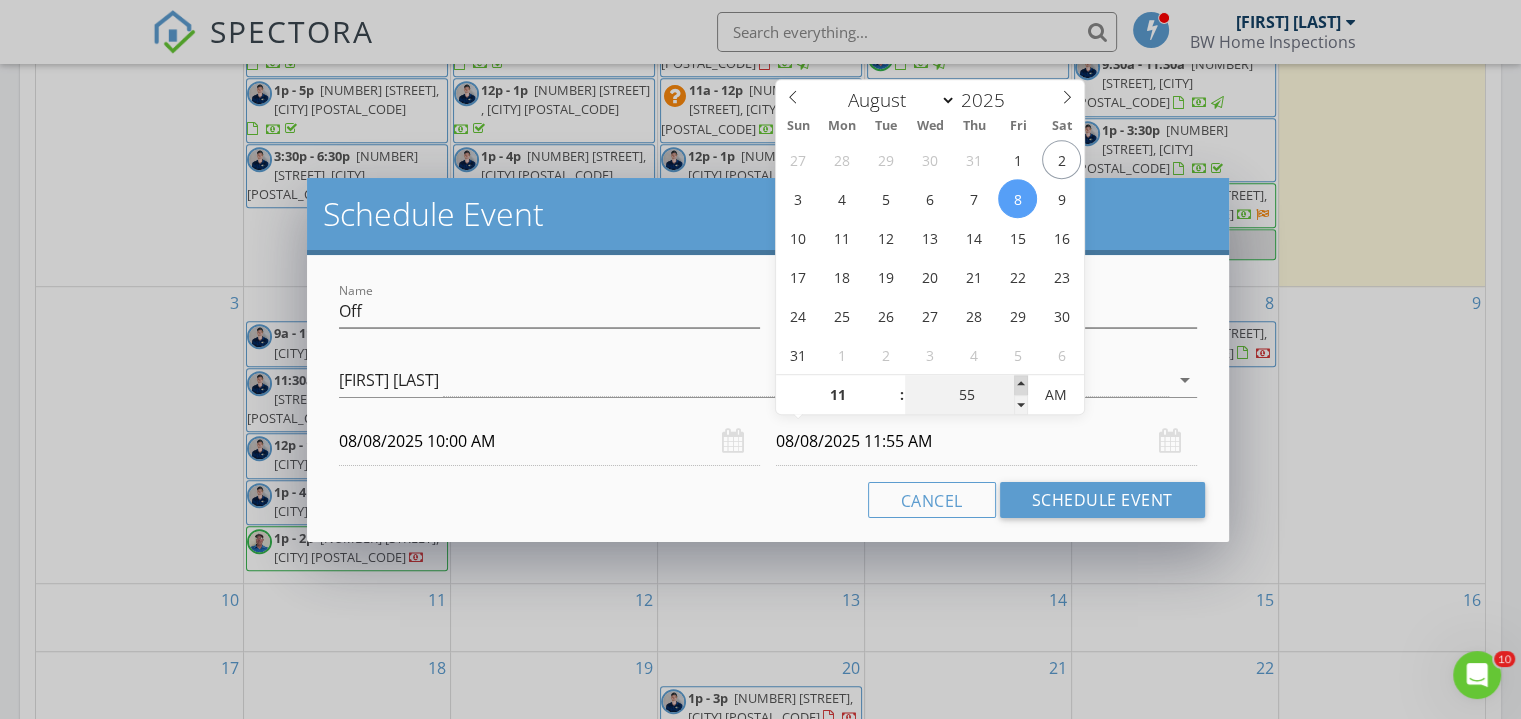 click at bounding box center (1021, 385) 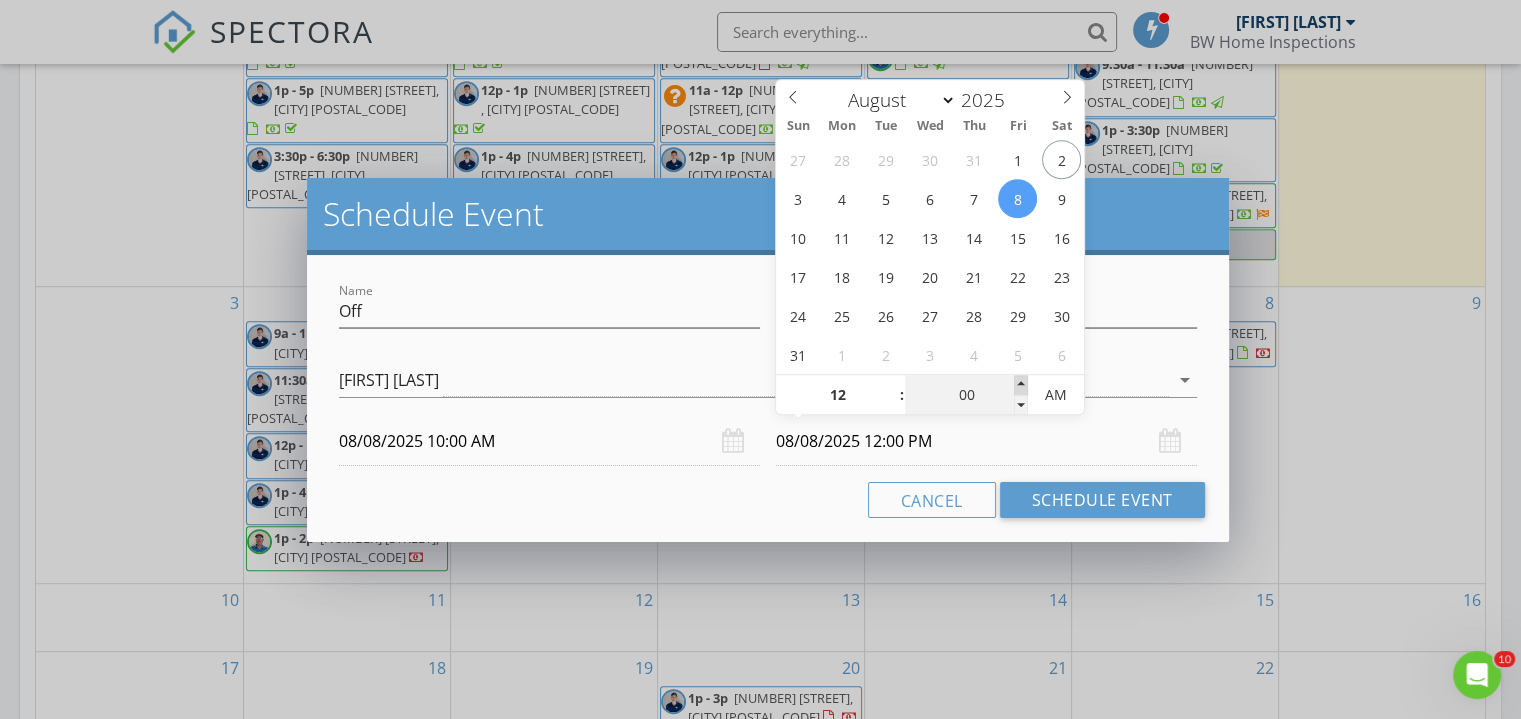 click at bounding box center (1021, 385) 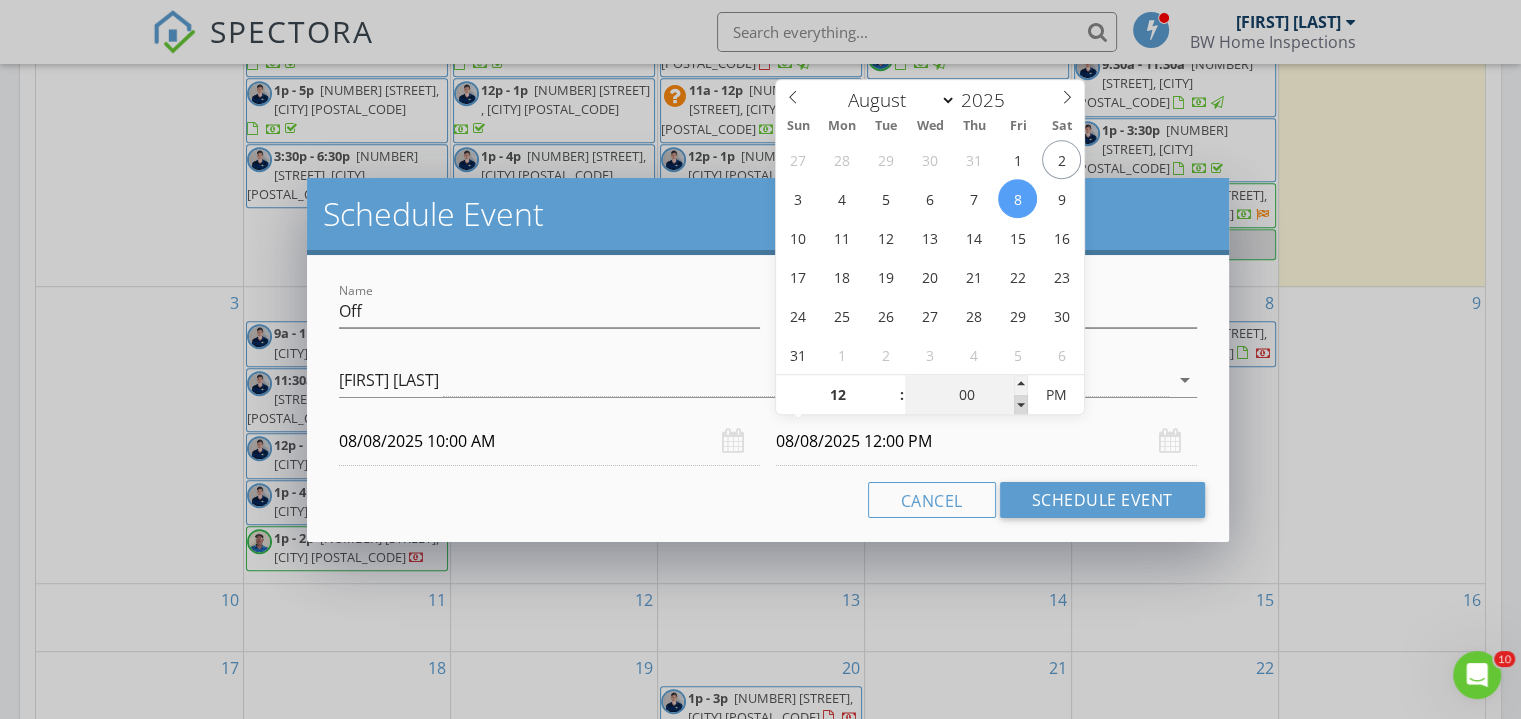 type on "11" 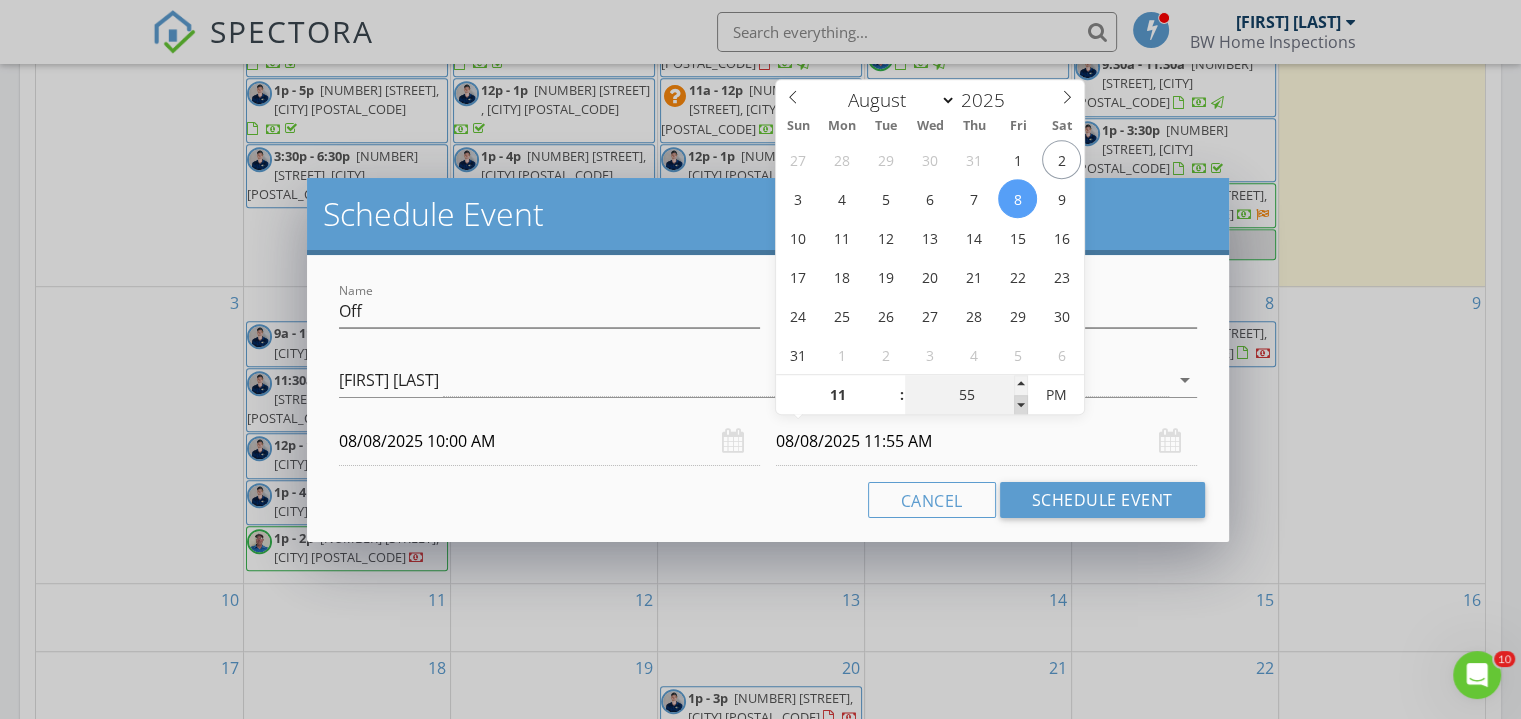 click at bounding box center (1021, 405) 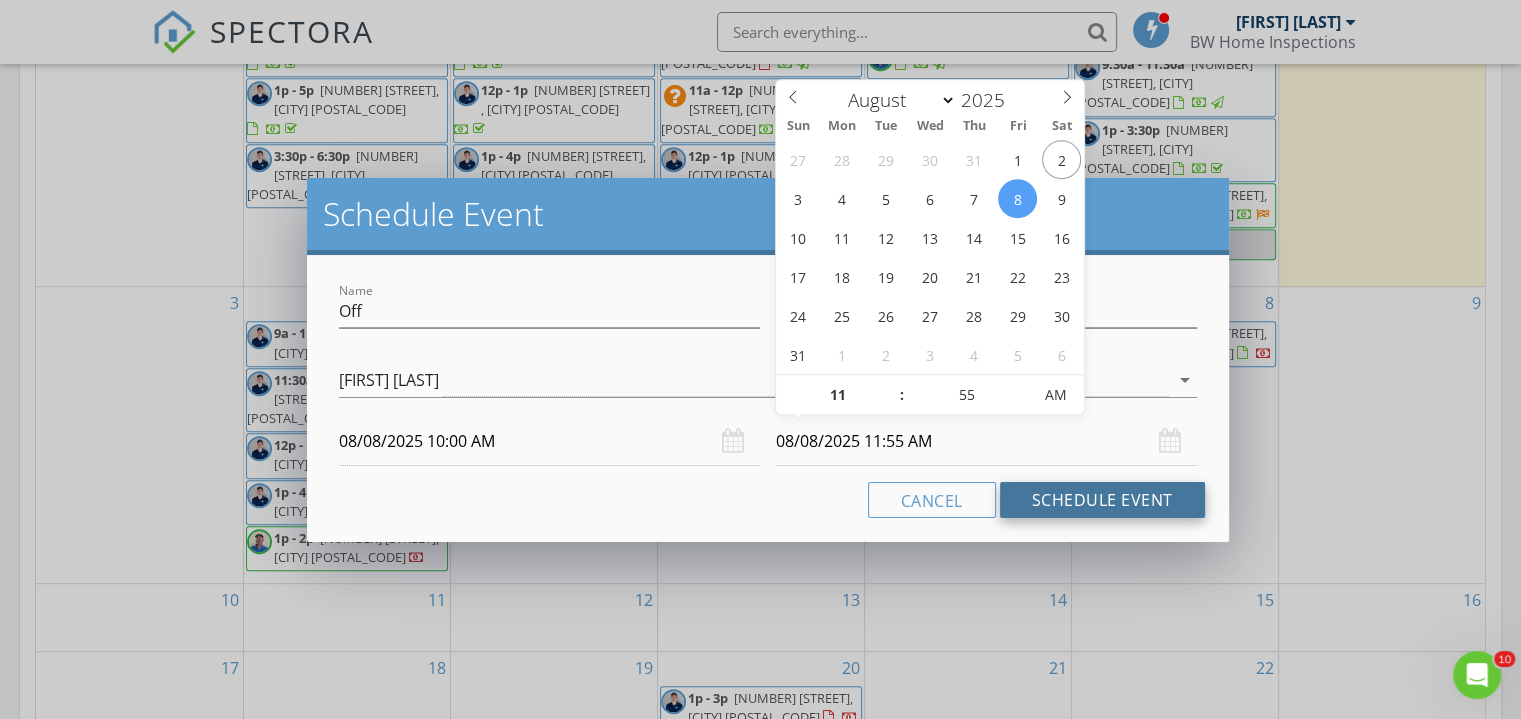 drag, startPoint x: 1105, startPoint y: 498, endPoint x: 1108, endPoint y: 485, distance: 13.341664 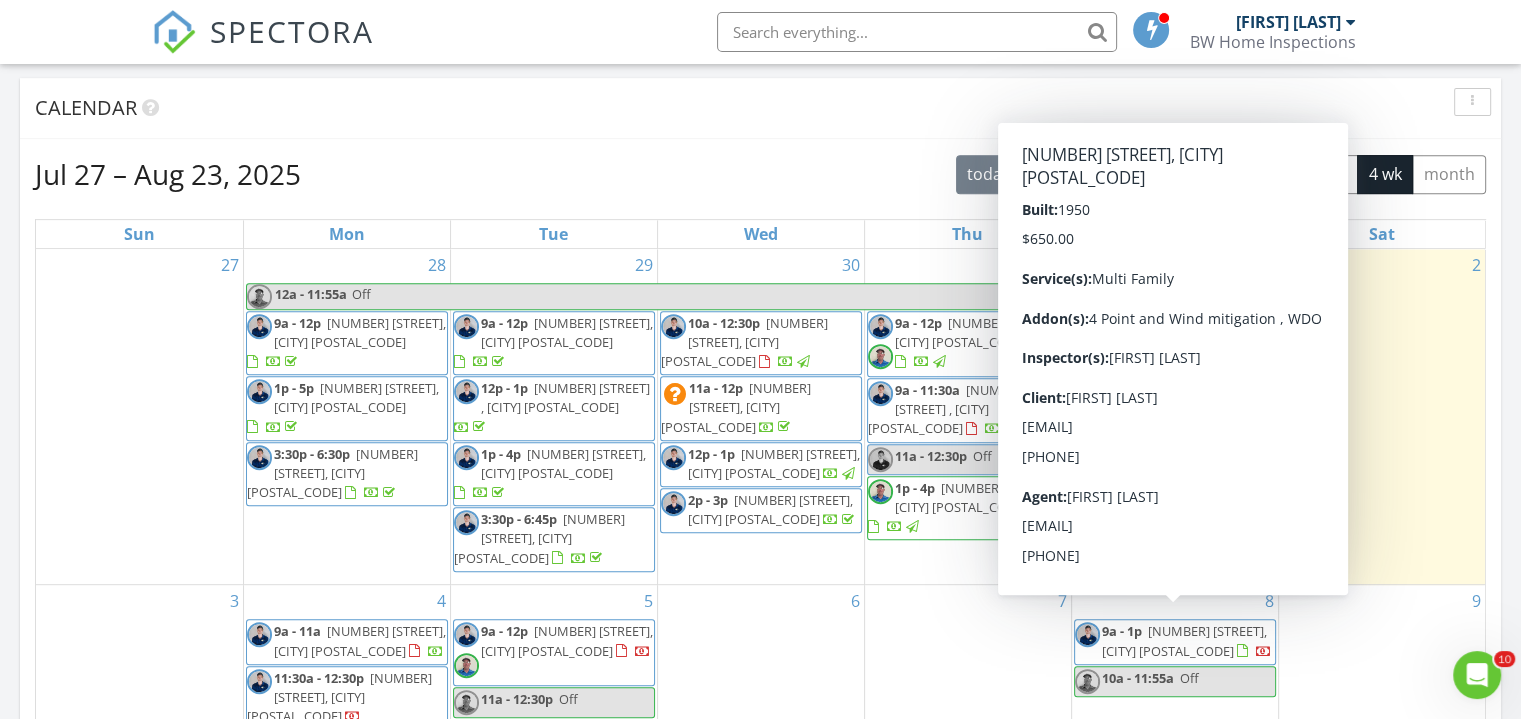 scroll, scrollTop: 800, scrollLeft: 0, axis: vertical 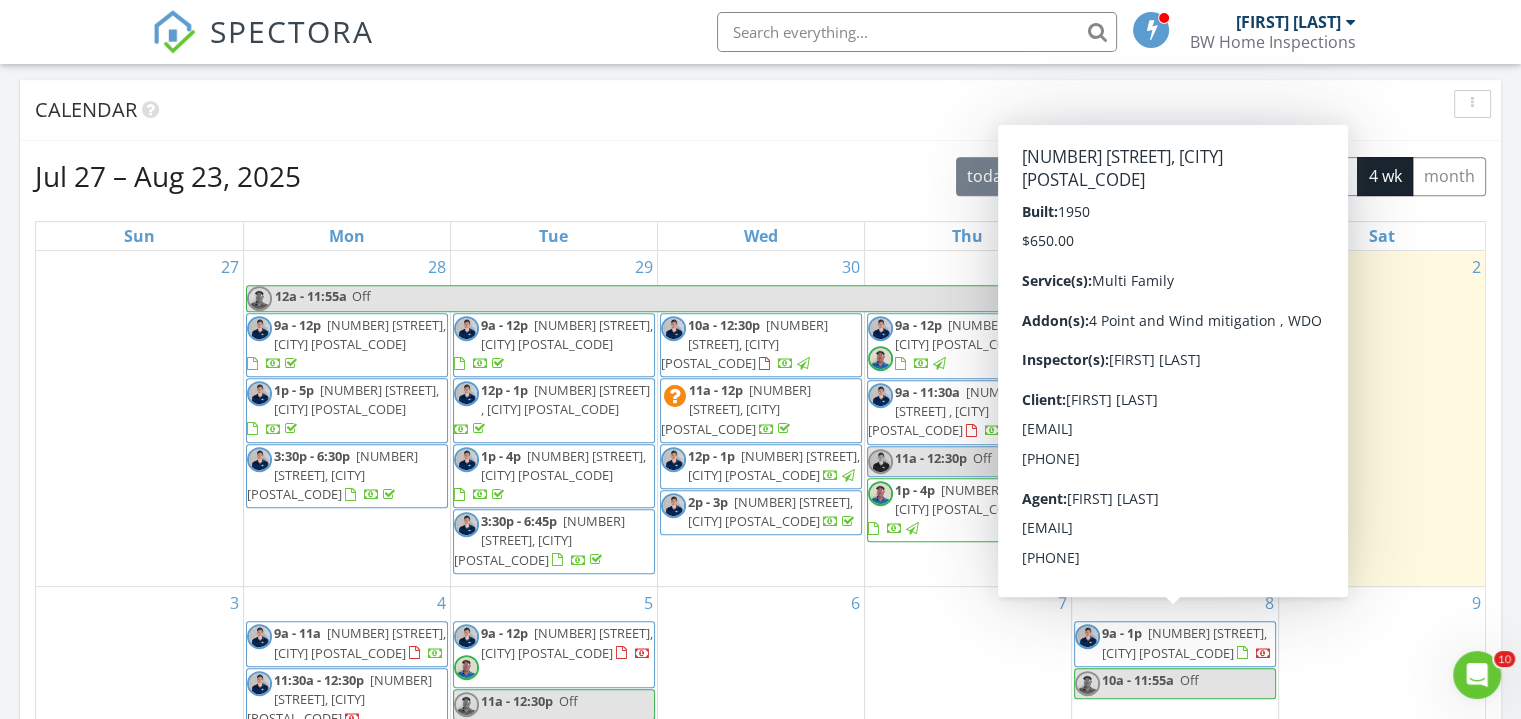 click on "[NUMBER] [STREET], [CITY] [POSTAL_CODE]" at bounding box center [1184, 642] 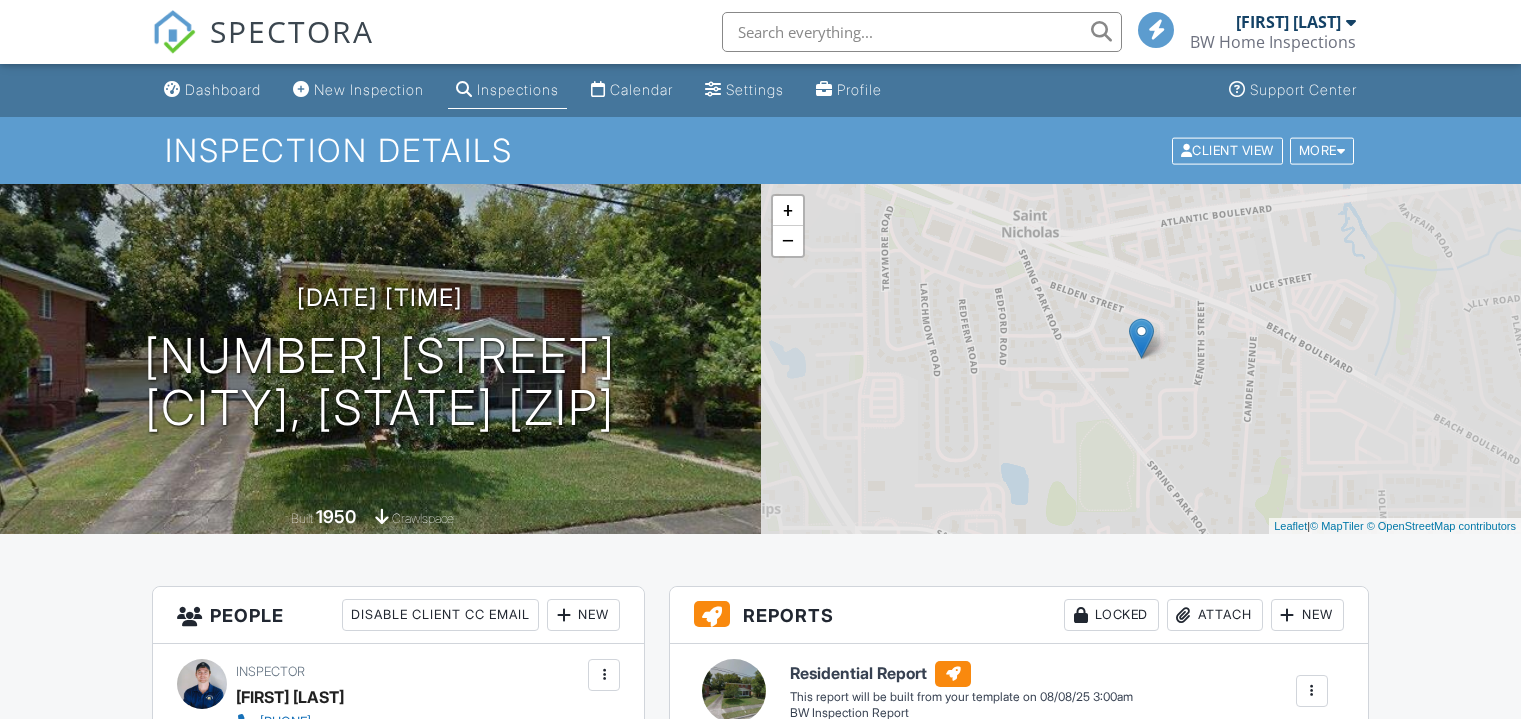 scroll, scrollTop: 0, scrollLeft: 0, axis: both 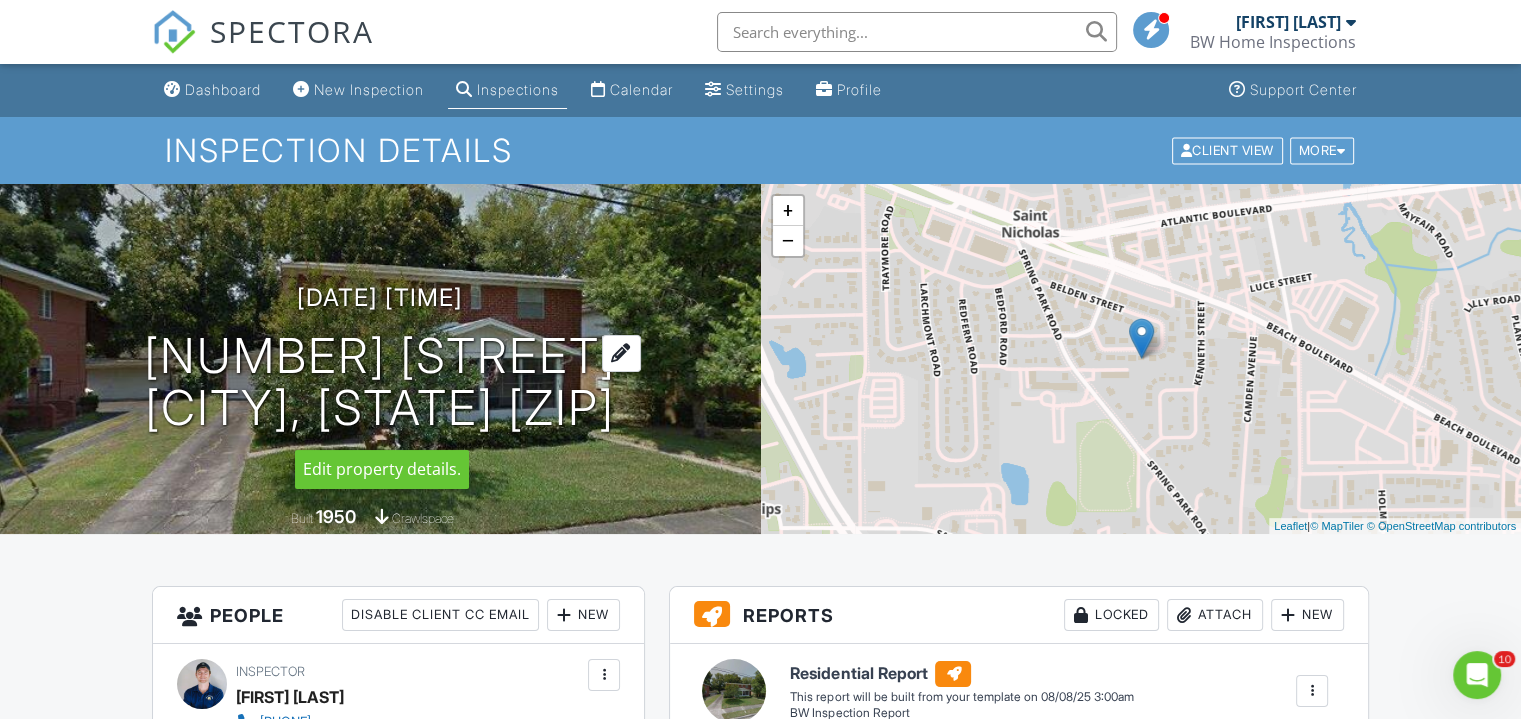 click on "3150 Belden Cir
Jacksonville, FL 32207" at bounding box center [380, 383] 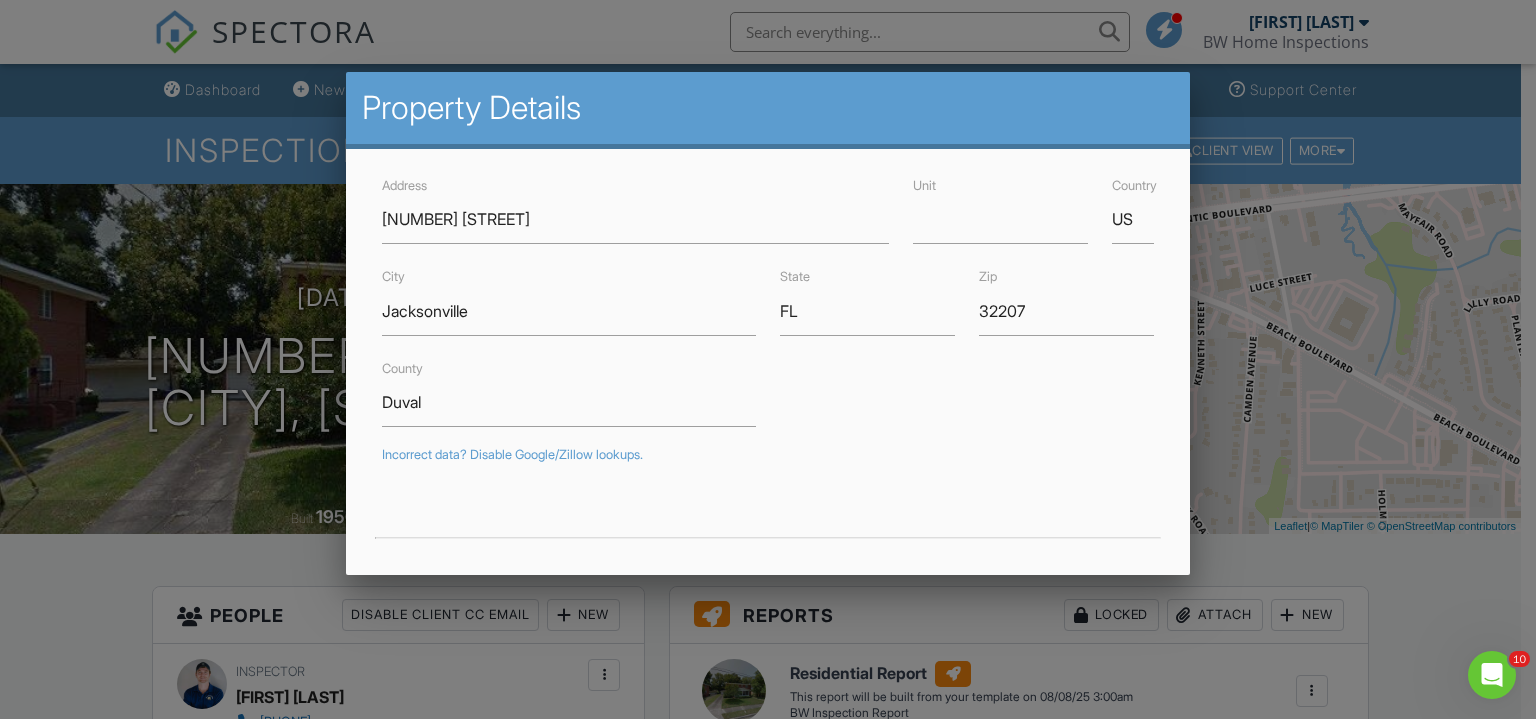 click at bounding box center (768, 349) 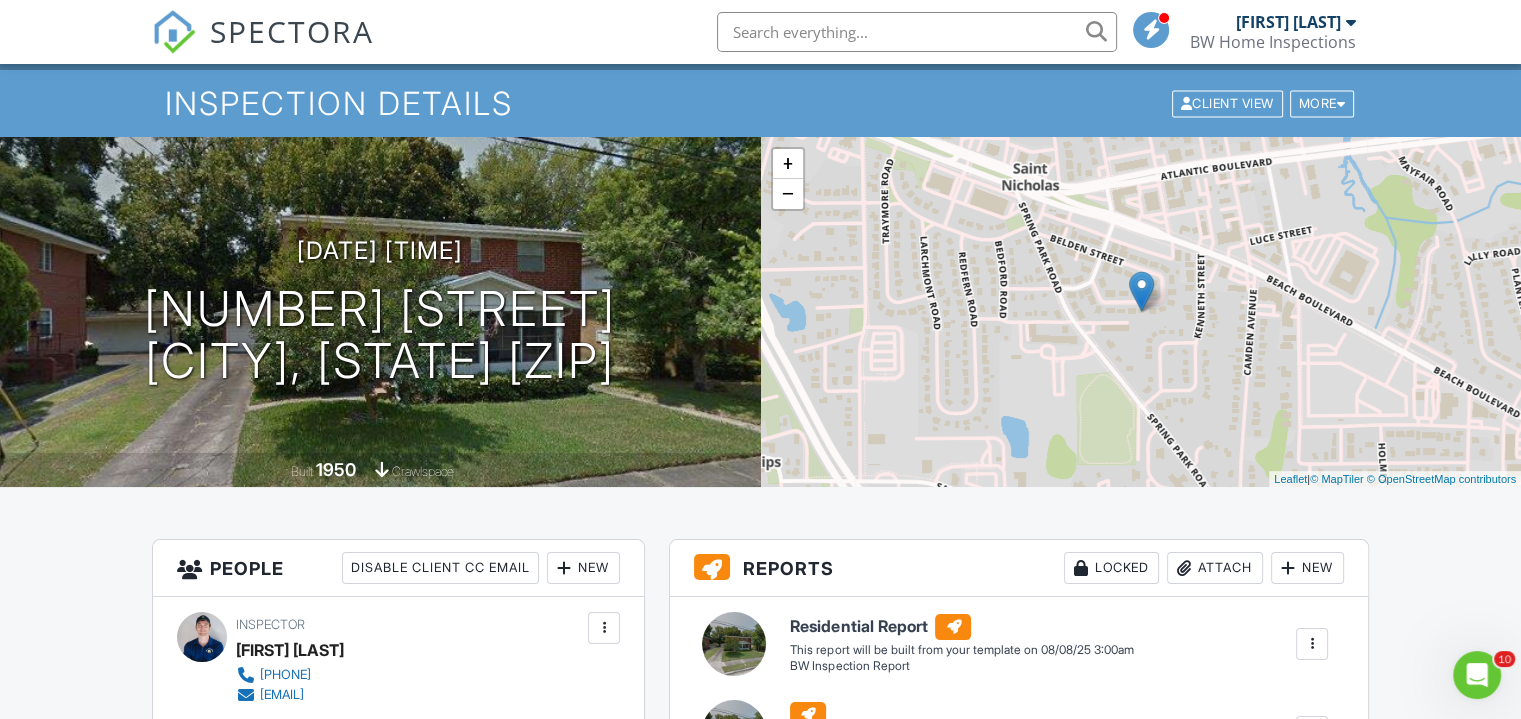 scroll, scrollTop: 0, scrollLeft: 0, axis: both 